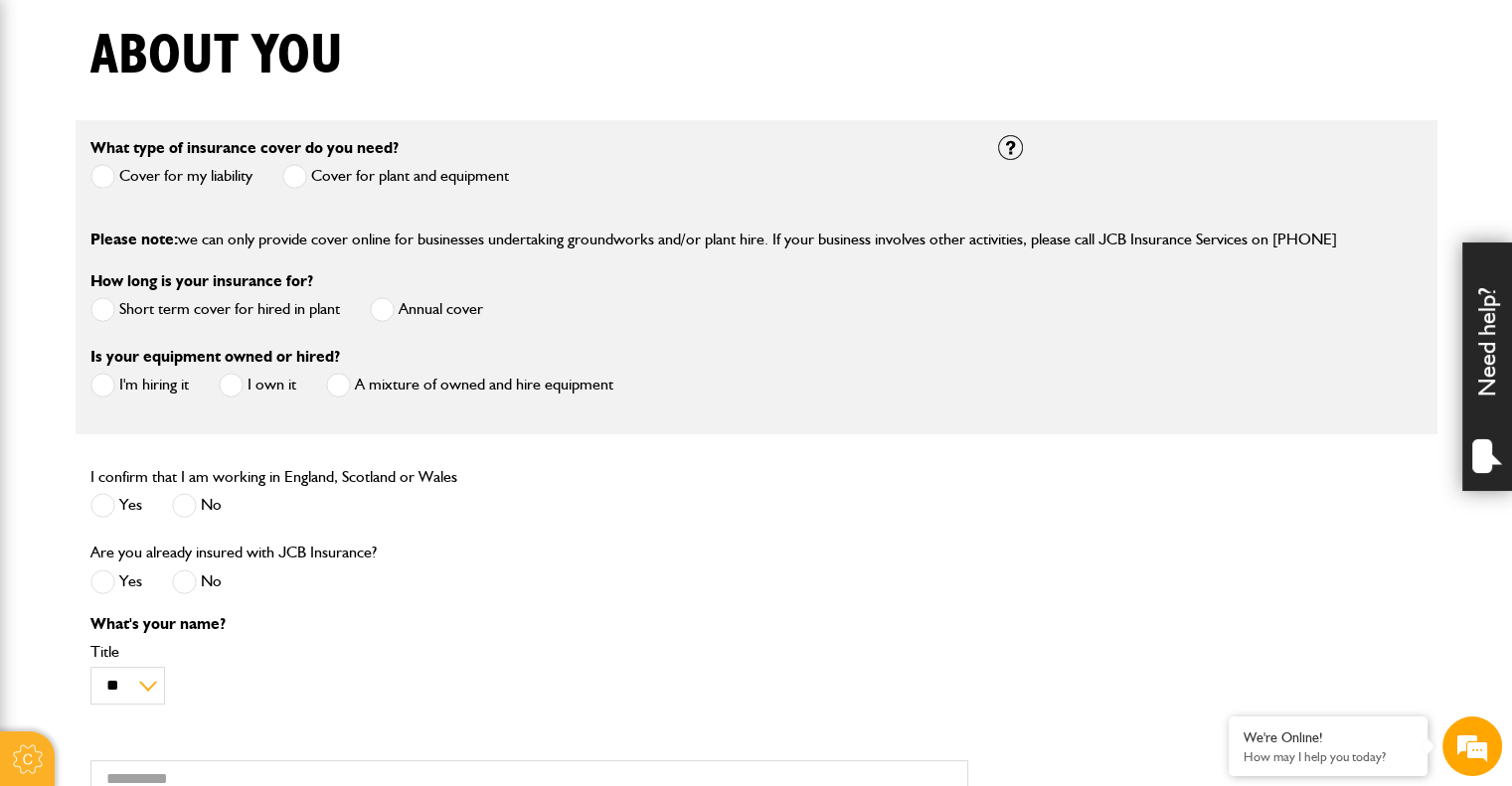 scroll, scrollTop: 199, scrollLeft: 0, axis: vertical 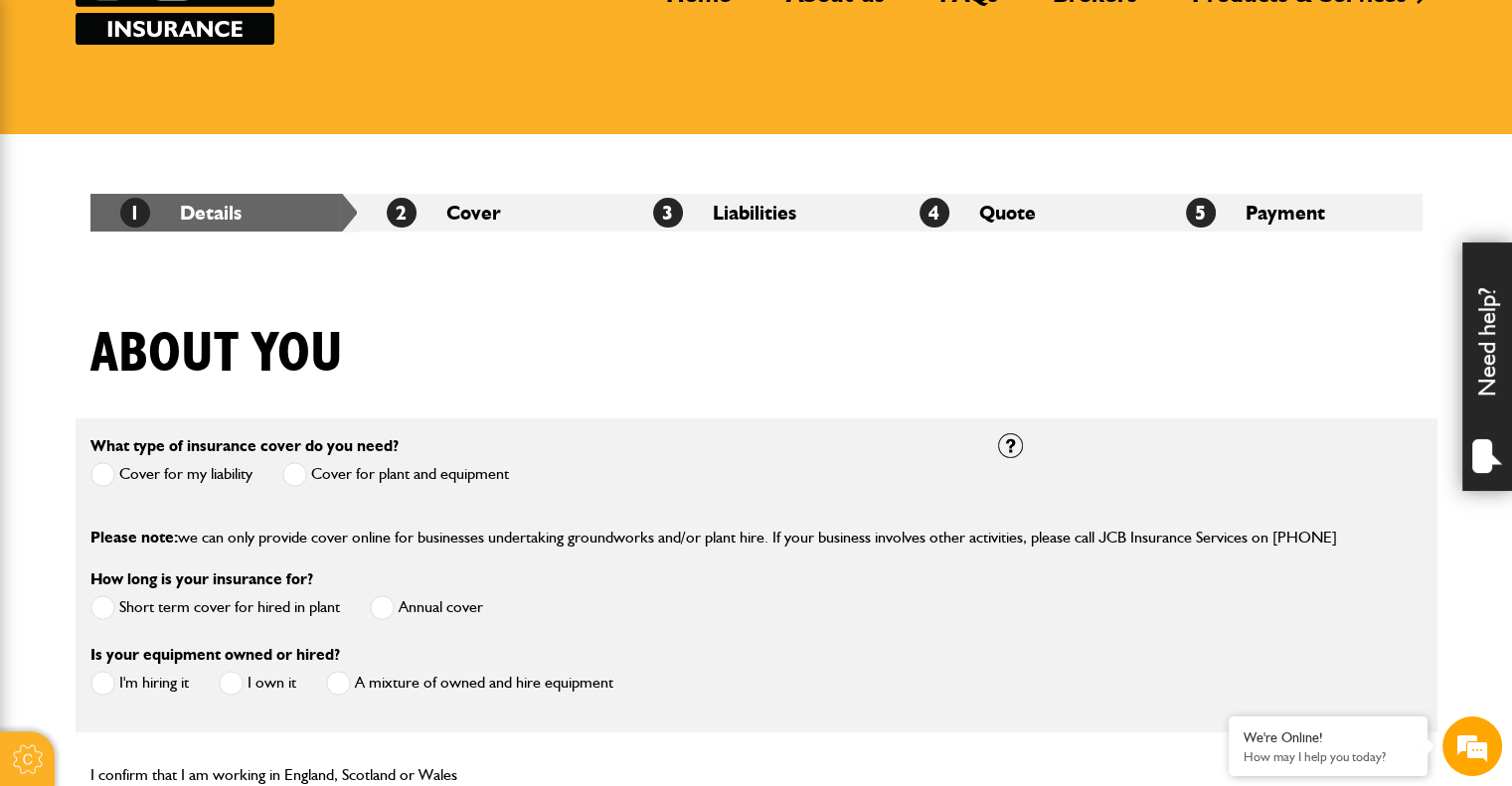 click at bounding box center (294, 474) 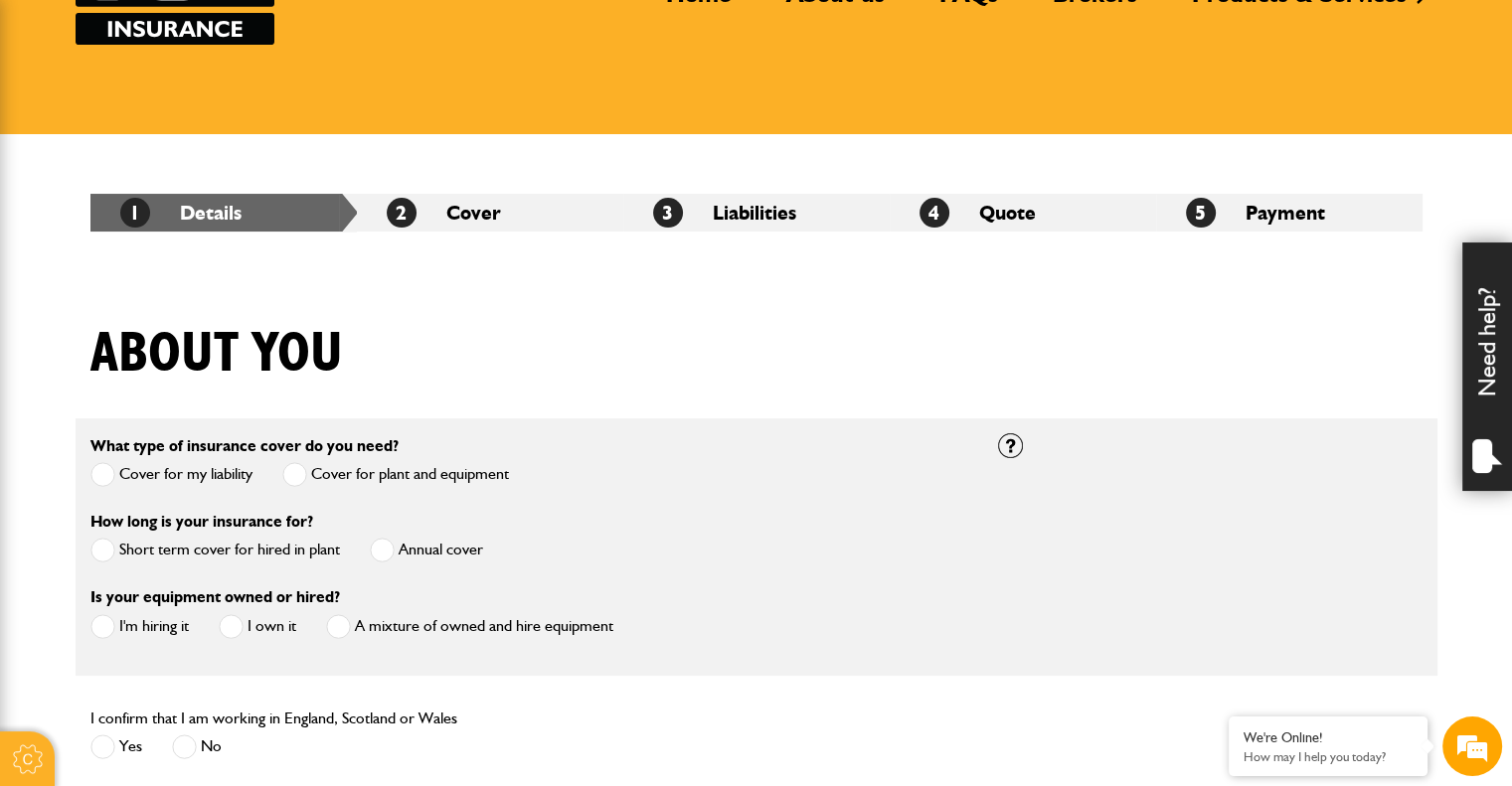 click on "Short term cover for hired in plant" at bounding box center (215, 550) 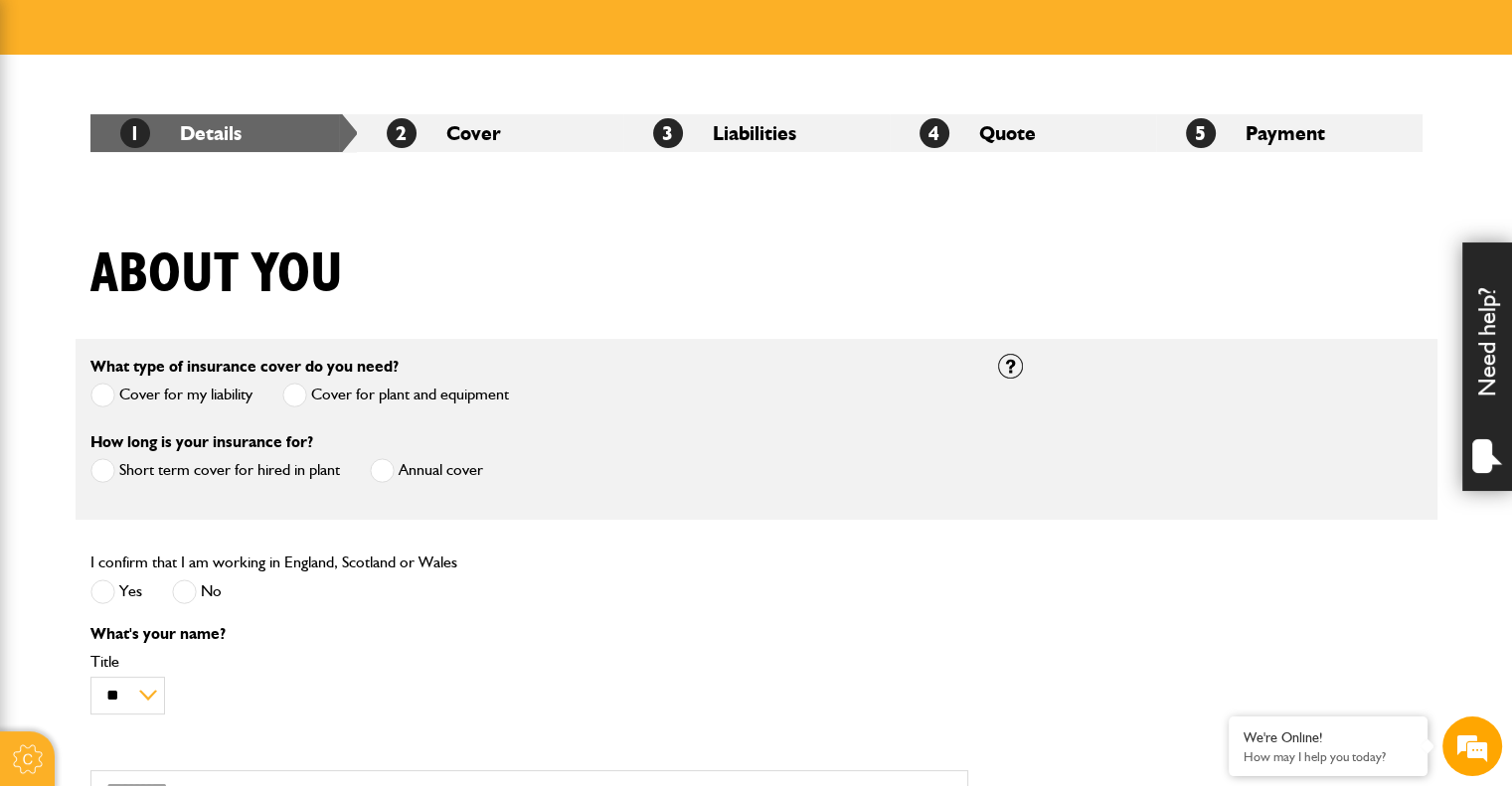scroll, scrollTop: 298, scrollLeft: 0, axis: vertical 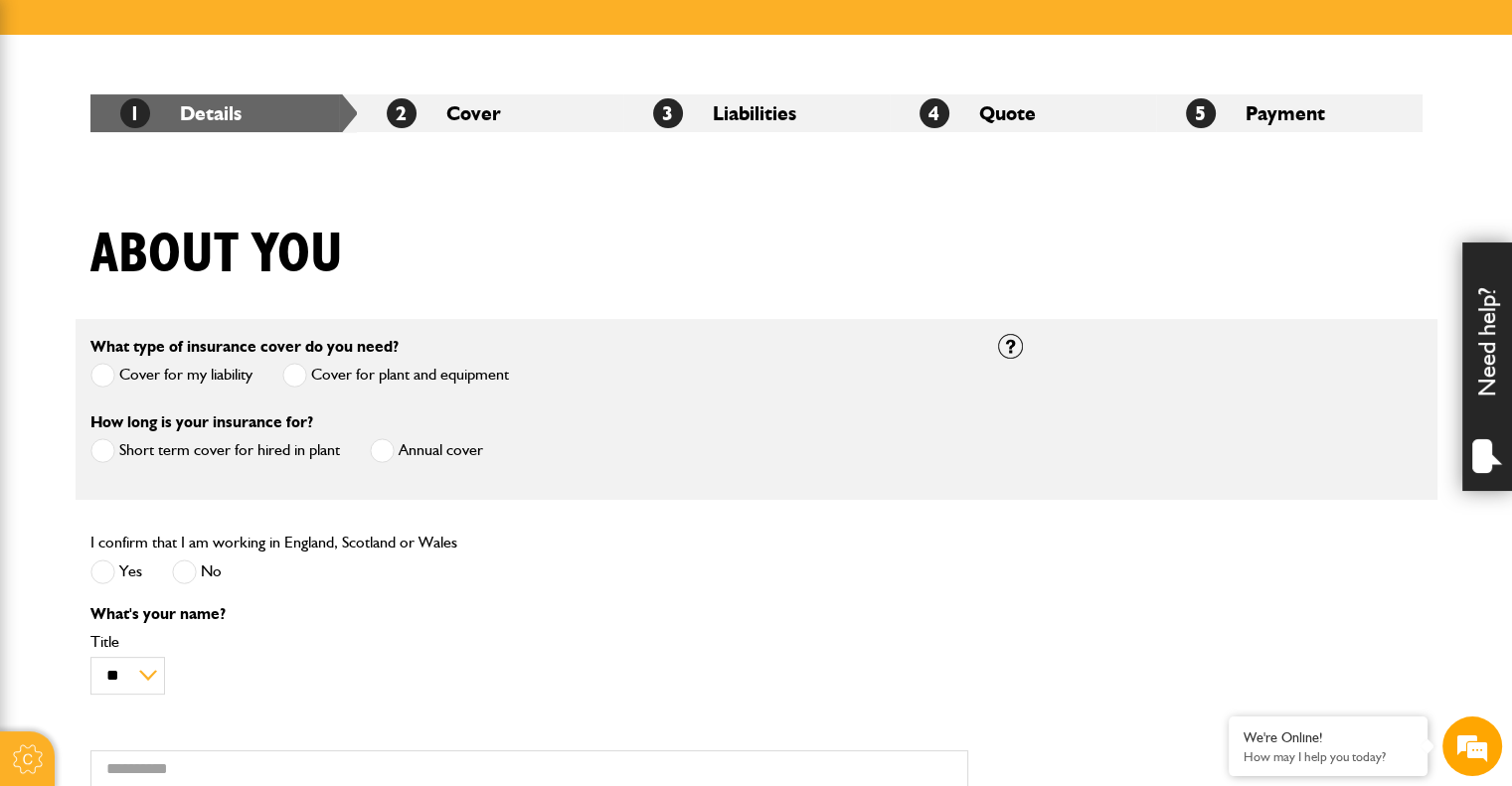 click at bounding box center [102, 571] 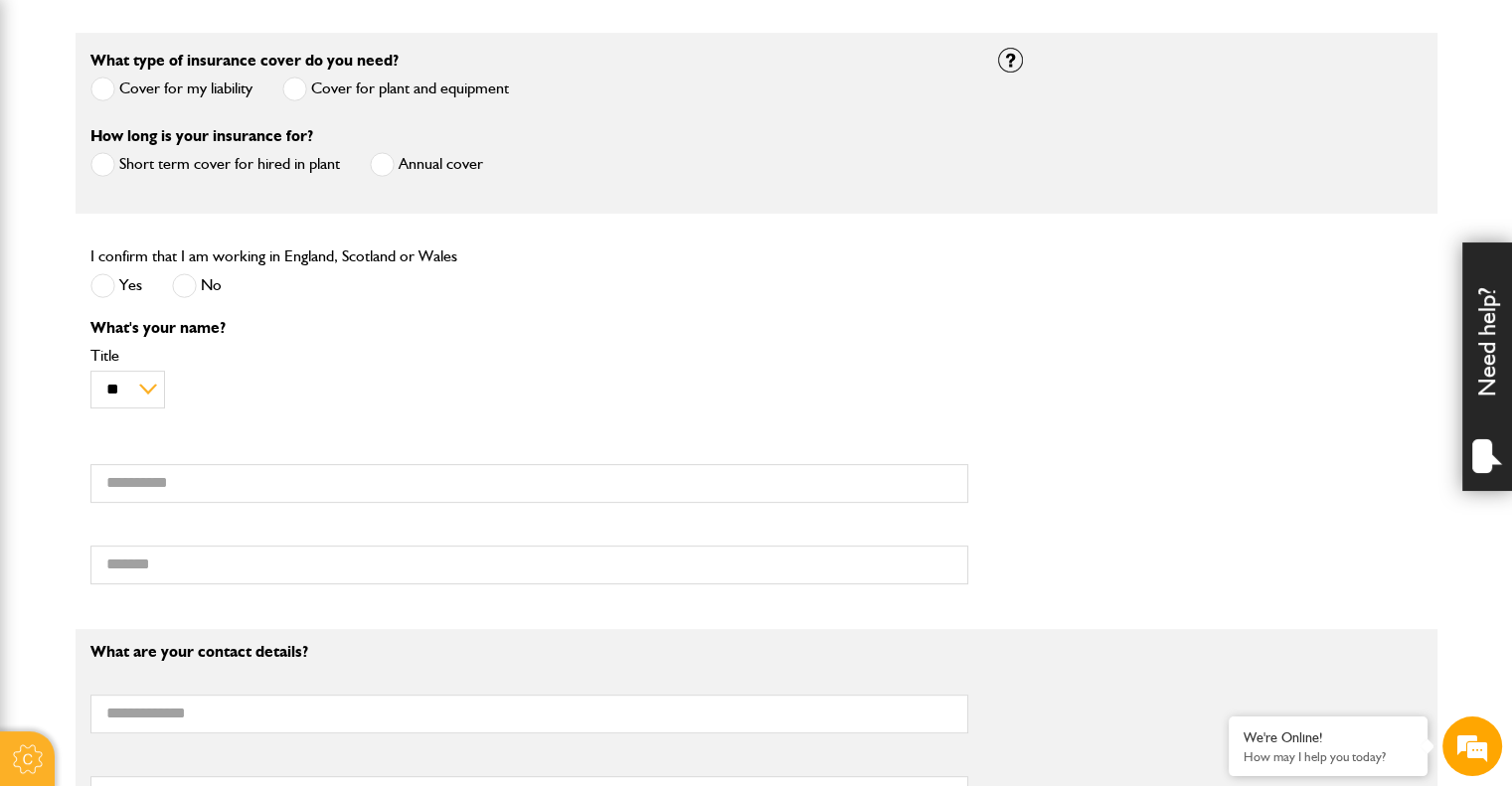 scroll, scrollTop: 596, scrollLeft: 0, axis: vertical 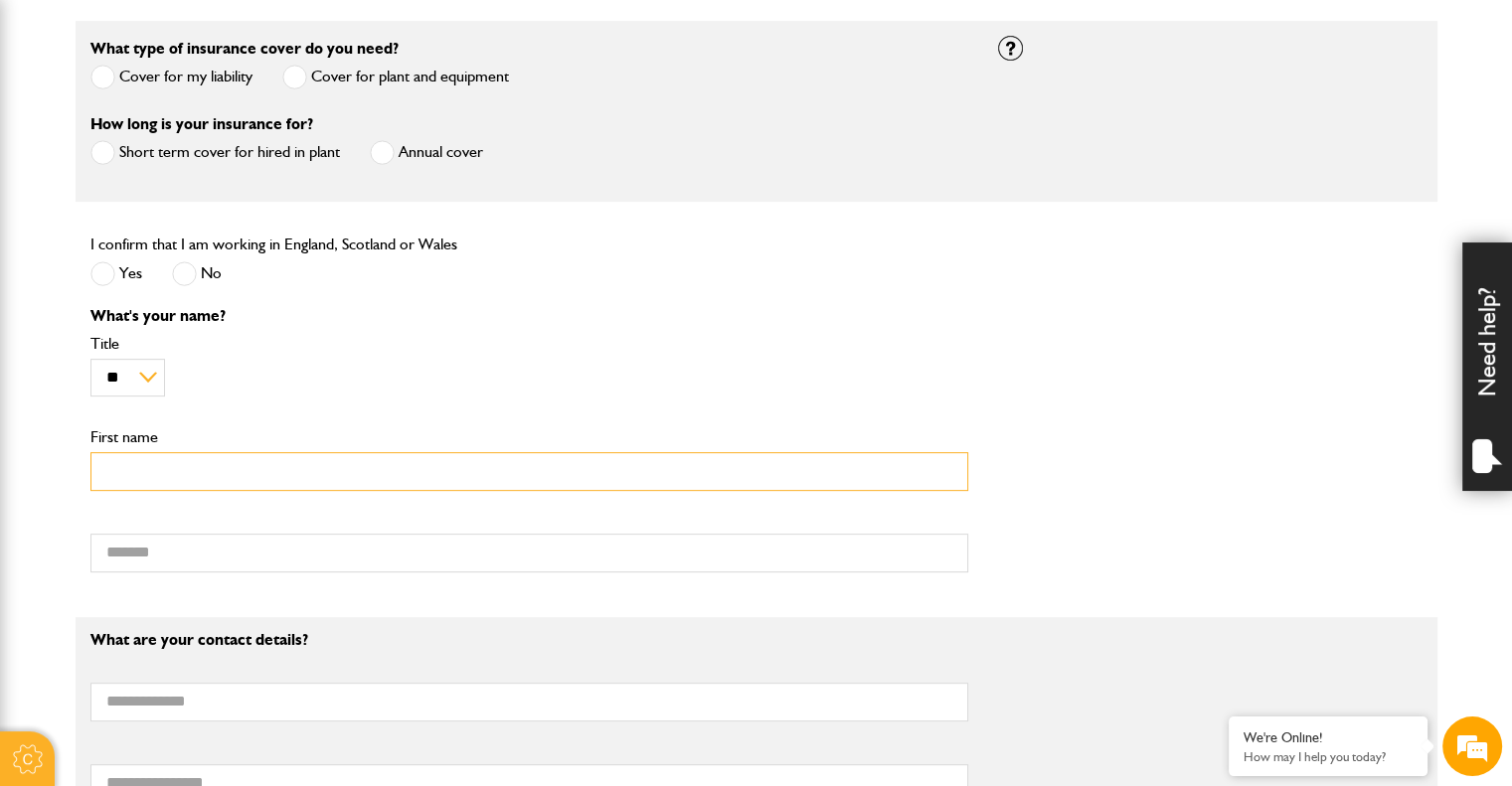 click on "First name" at bounding box center [529, 471] 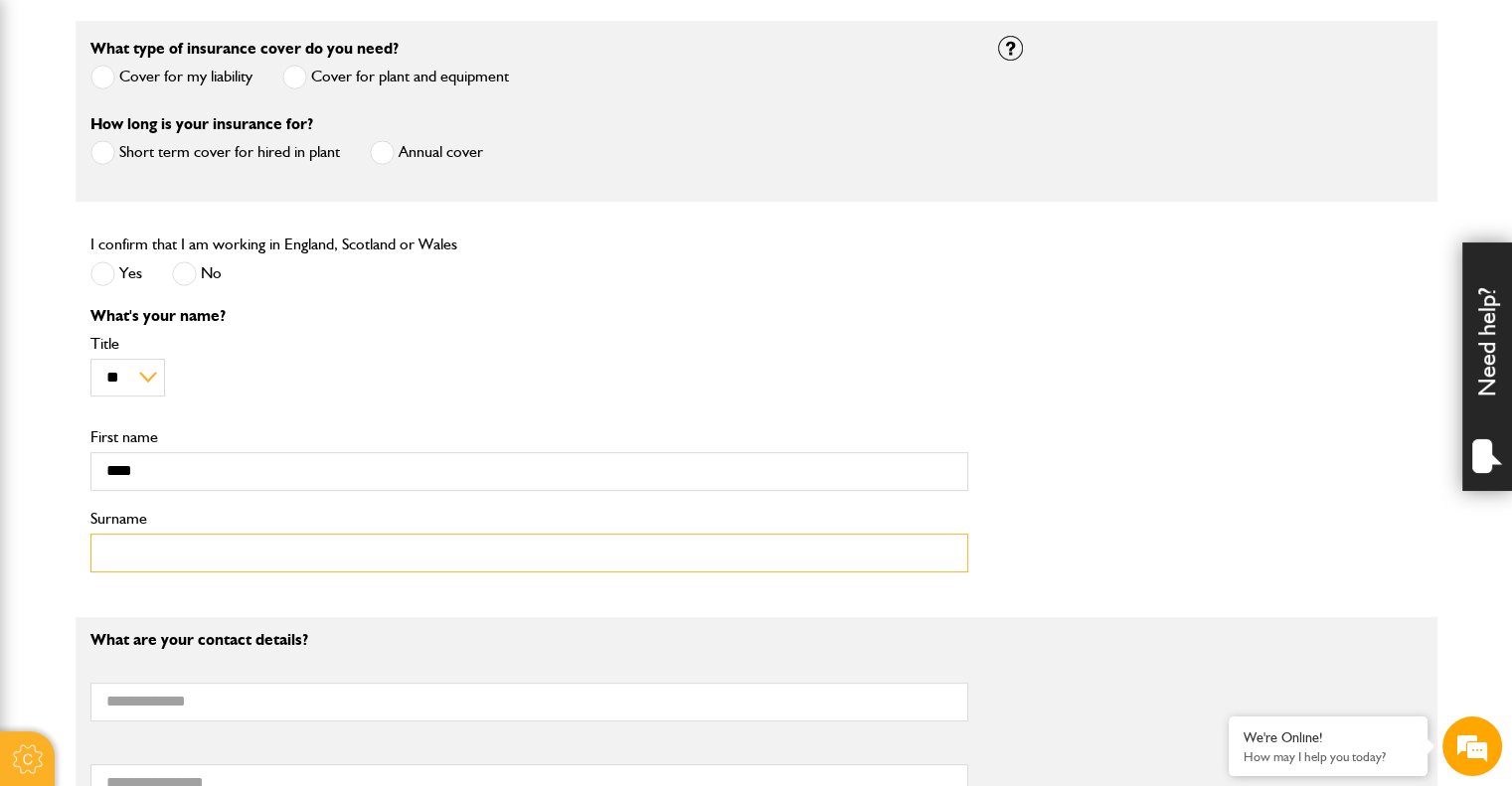 click on "Surname" at bounding box center [529, 552] 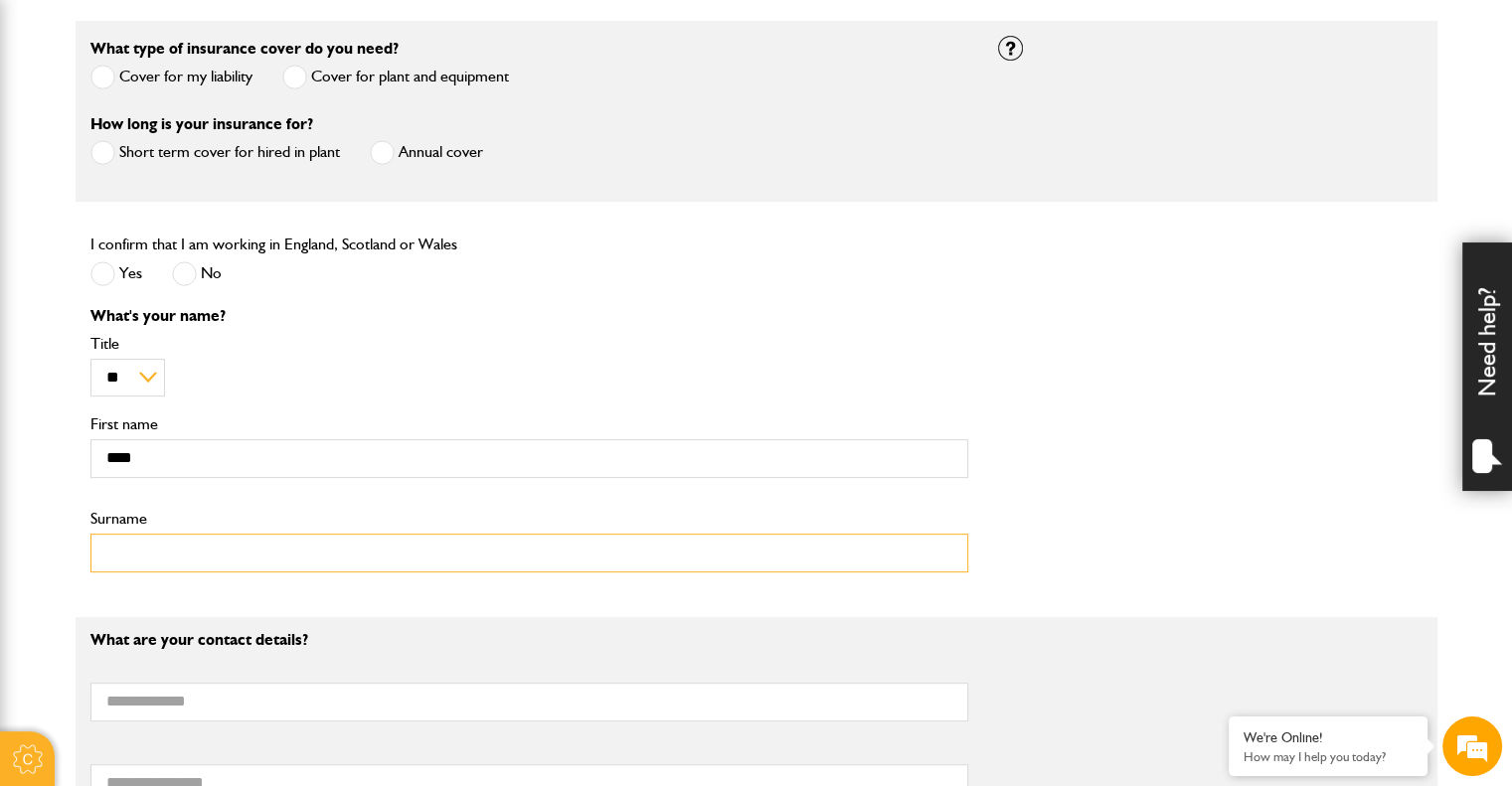 type on "*****" 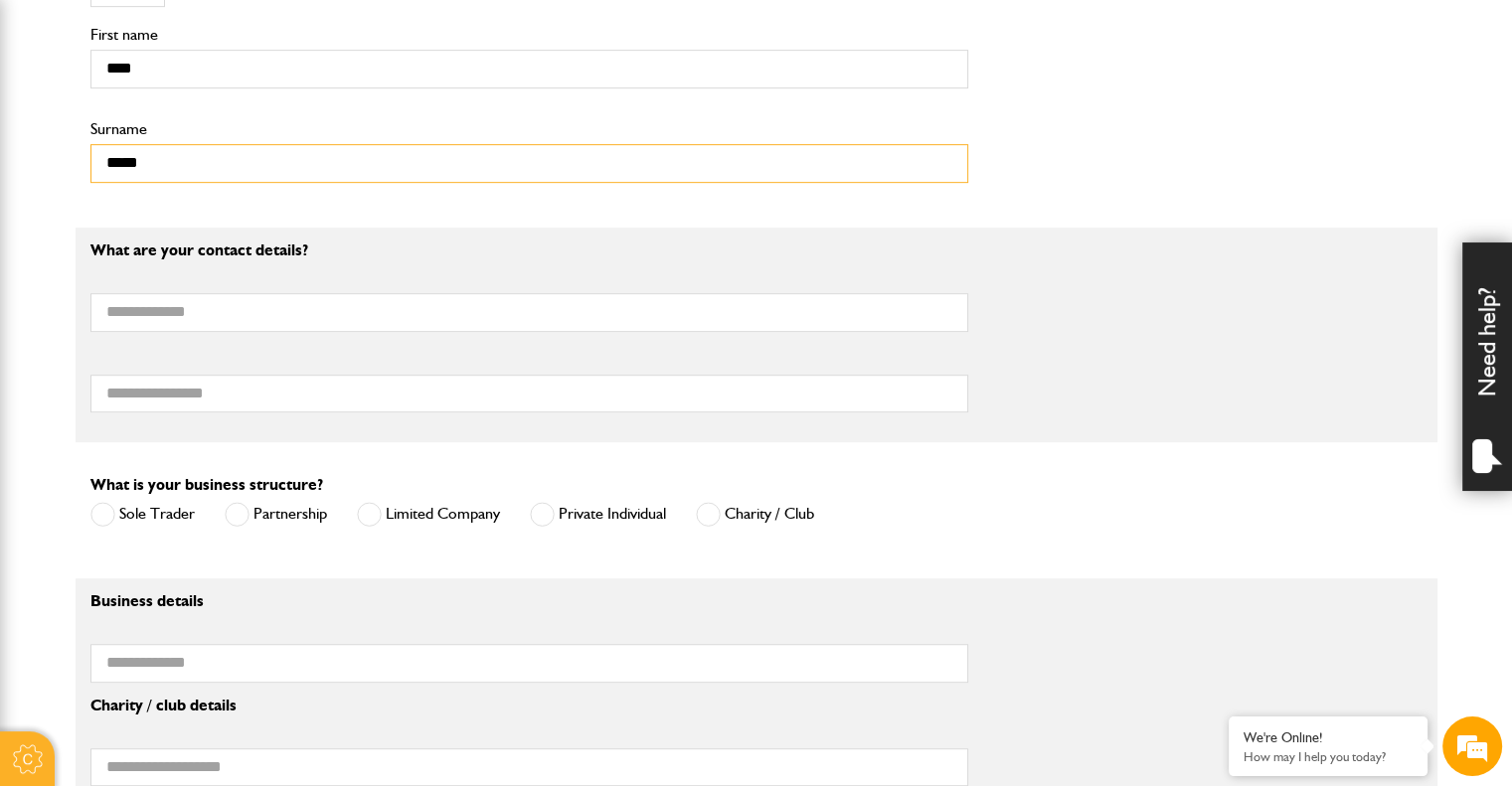 scroll, scrollTop: 994, scrollLeft: 0, axis: vertical 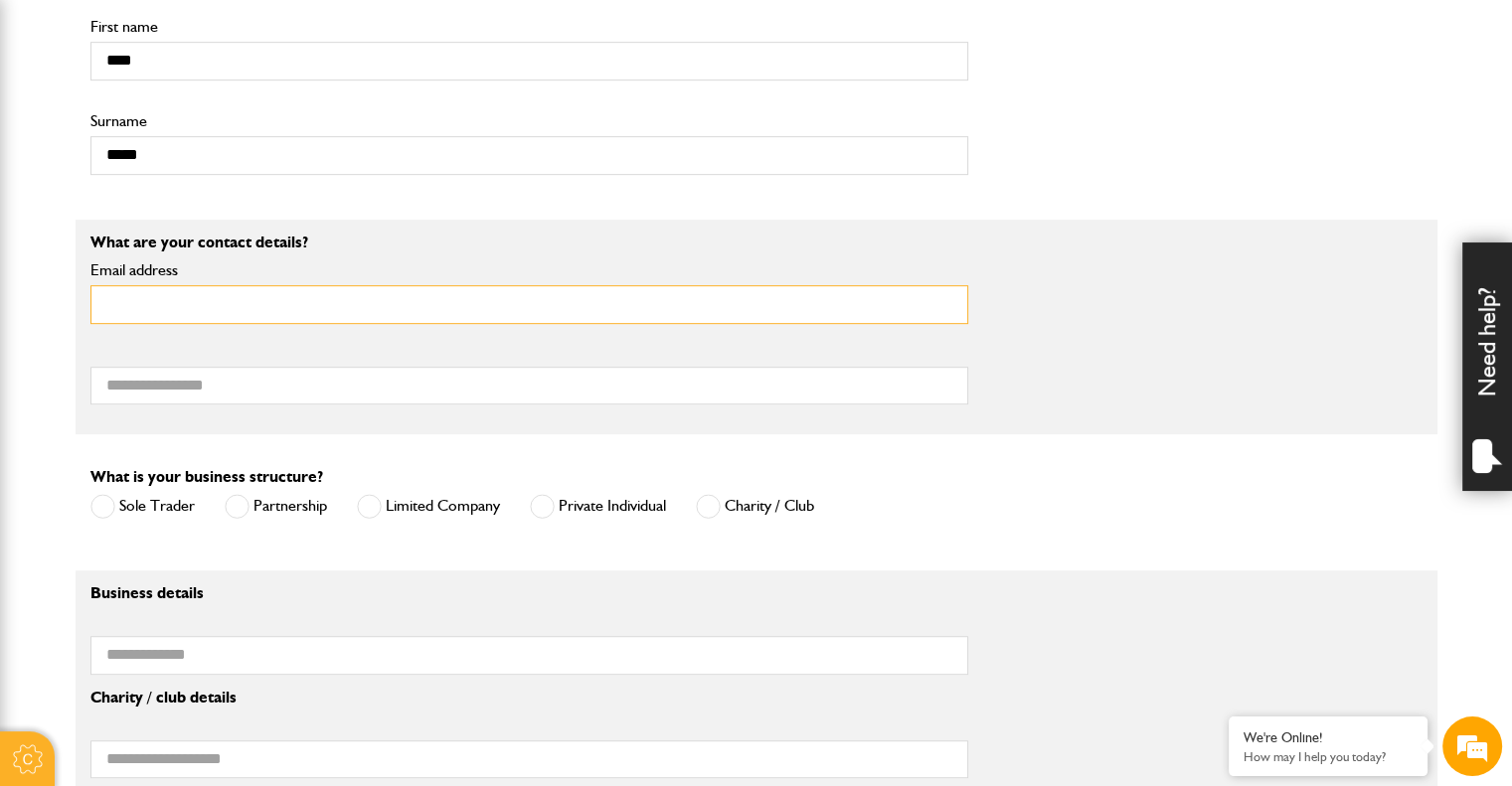 click on "Email address" at bounding box center [529, 304] 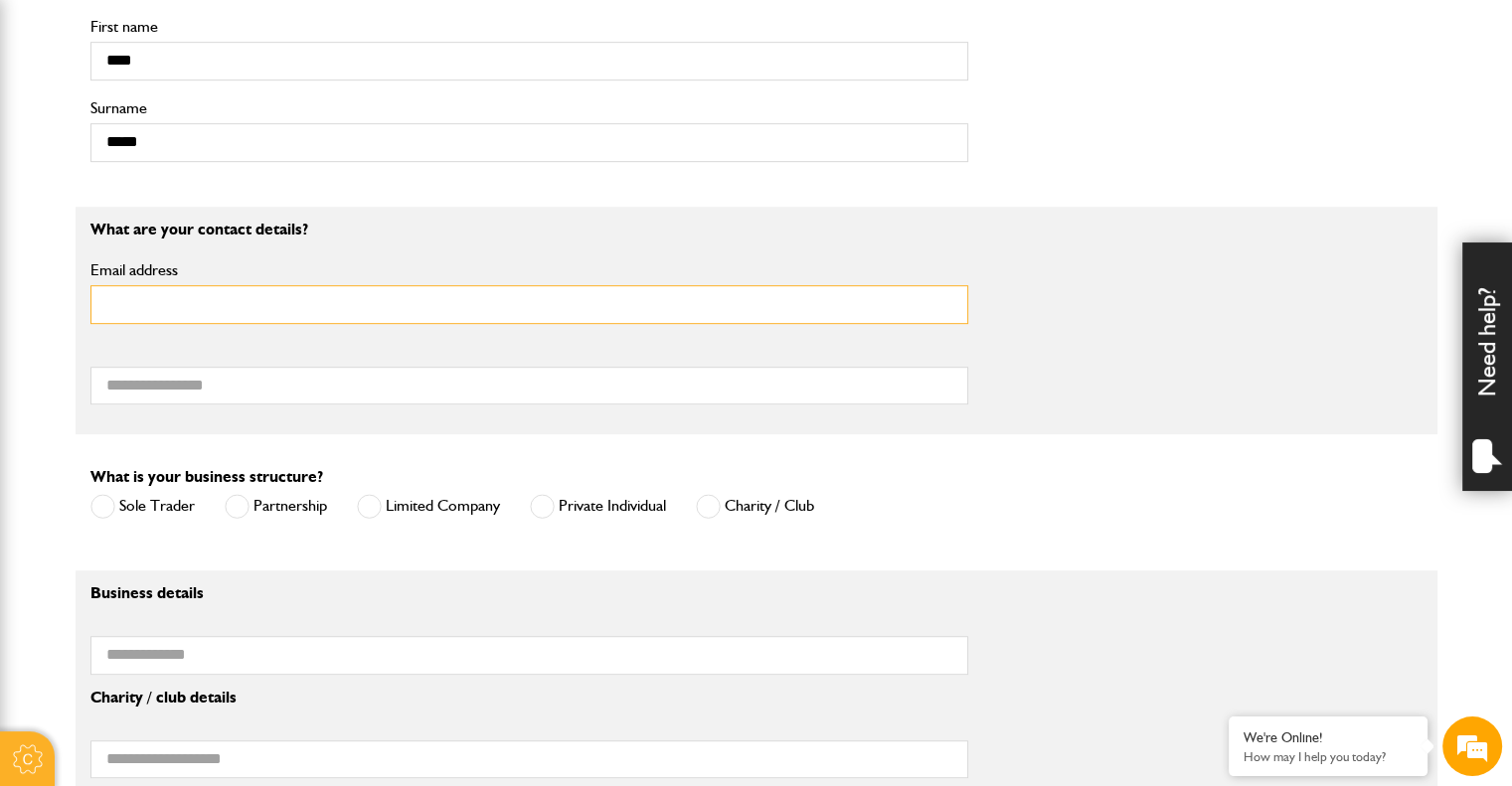 type on "**********" 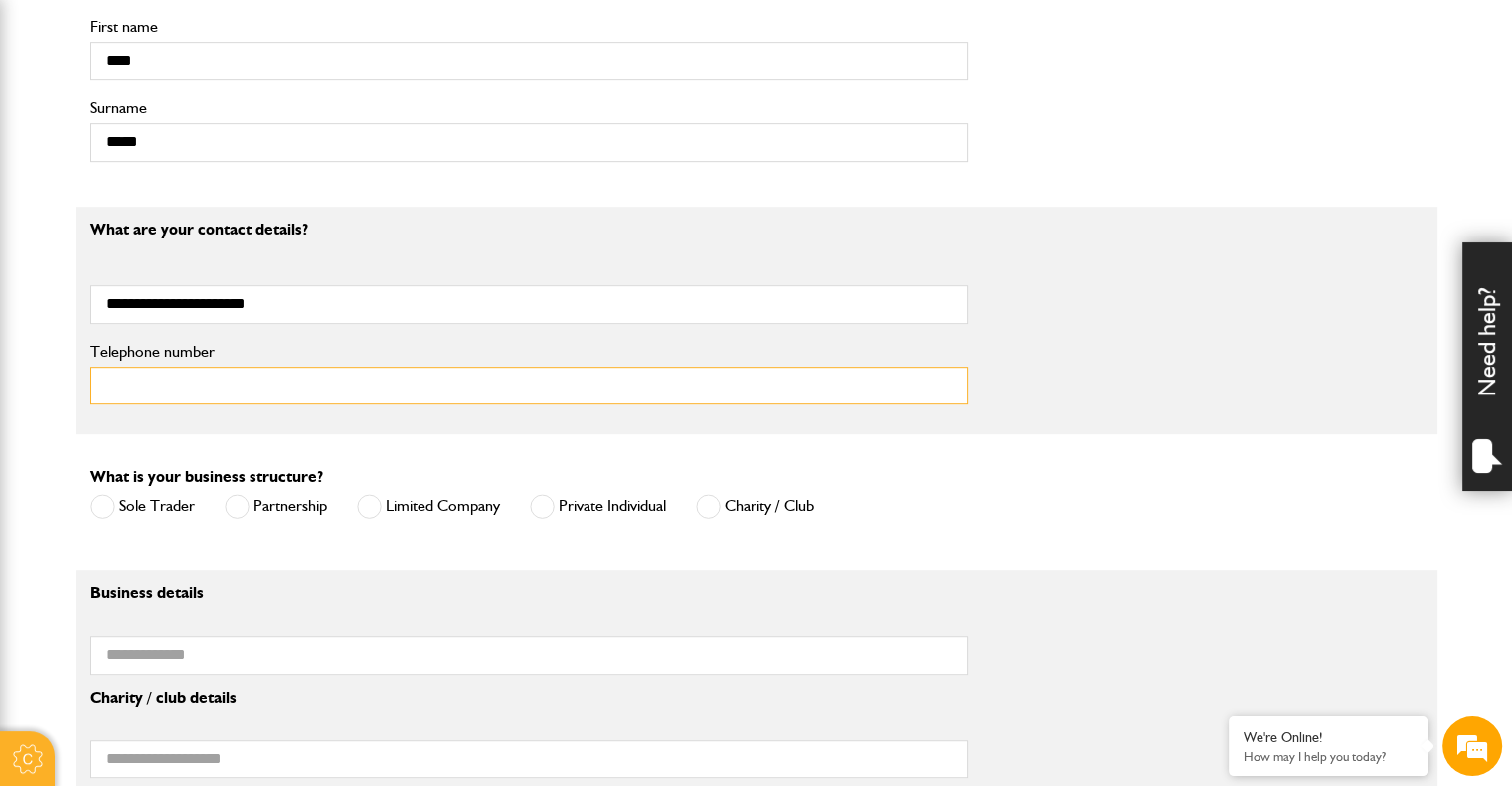 click on "Telephone number" at bounding box center (529, 386) 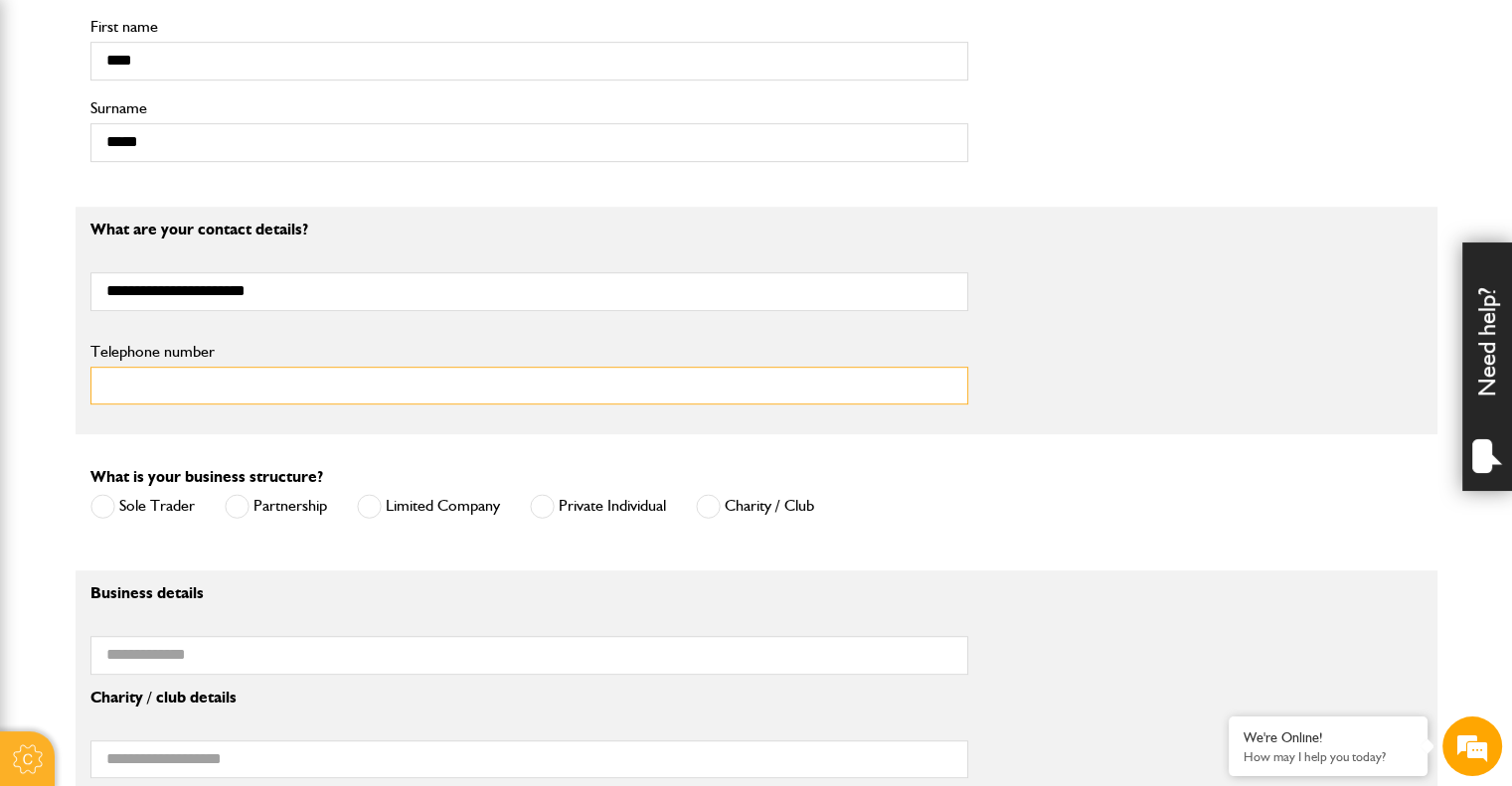 type on "**********" 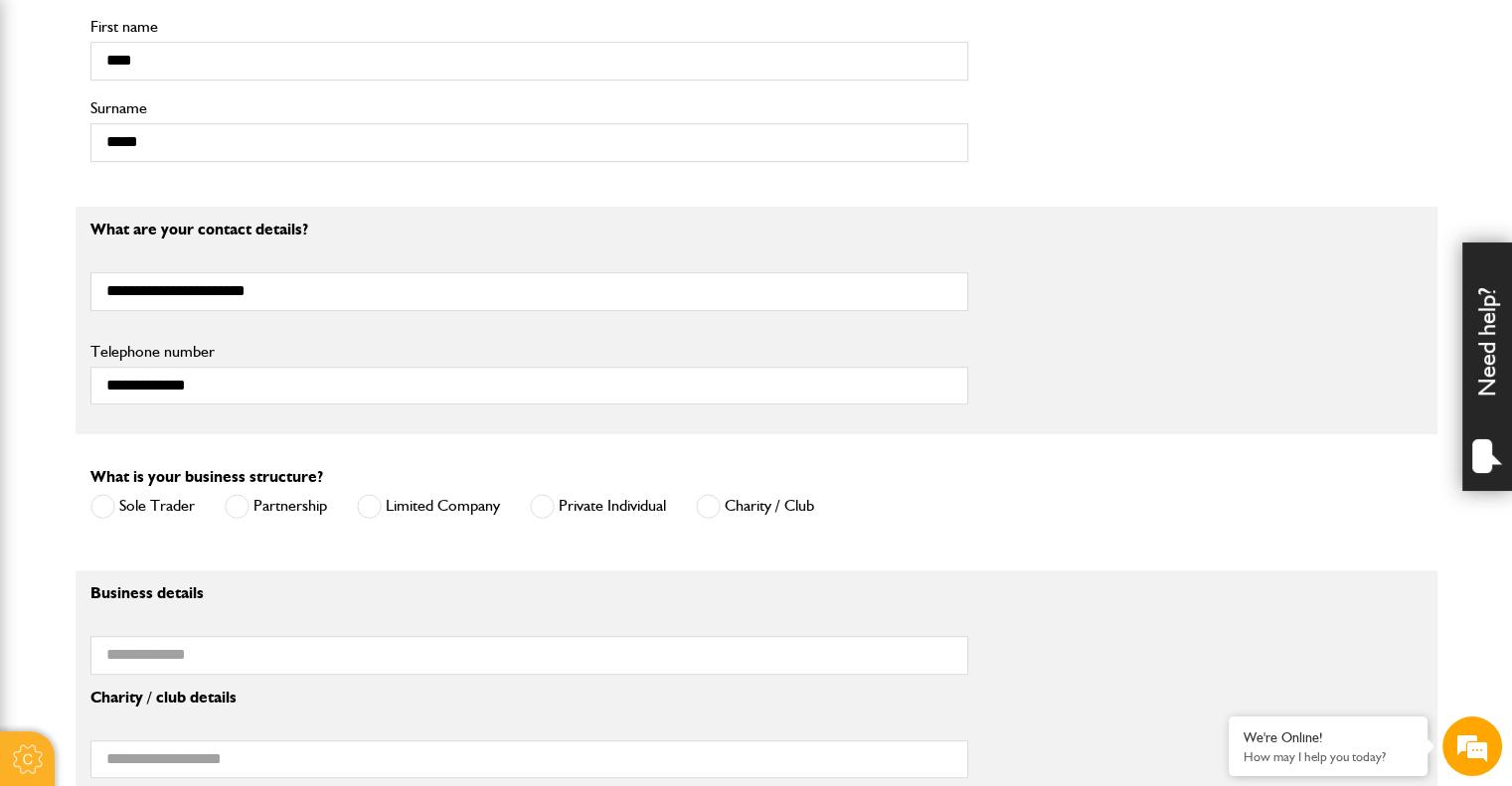 click on "Limited Company" at bounding box center (428, 506) 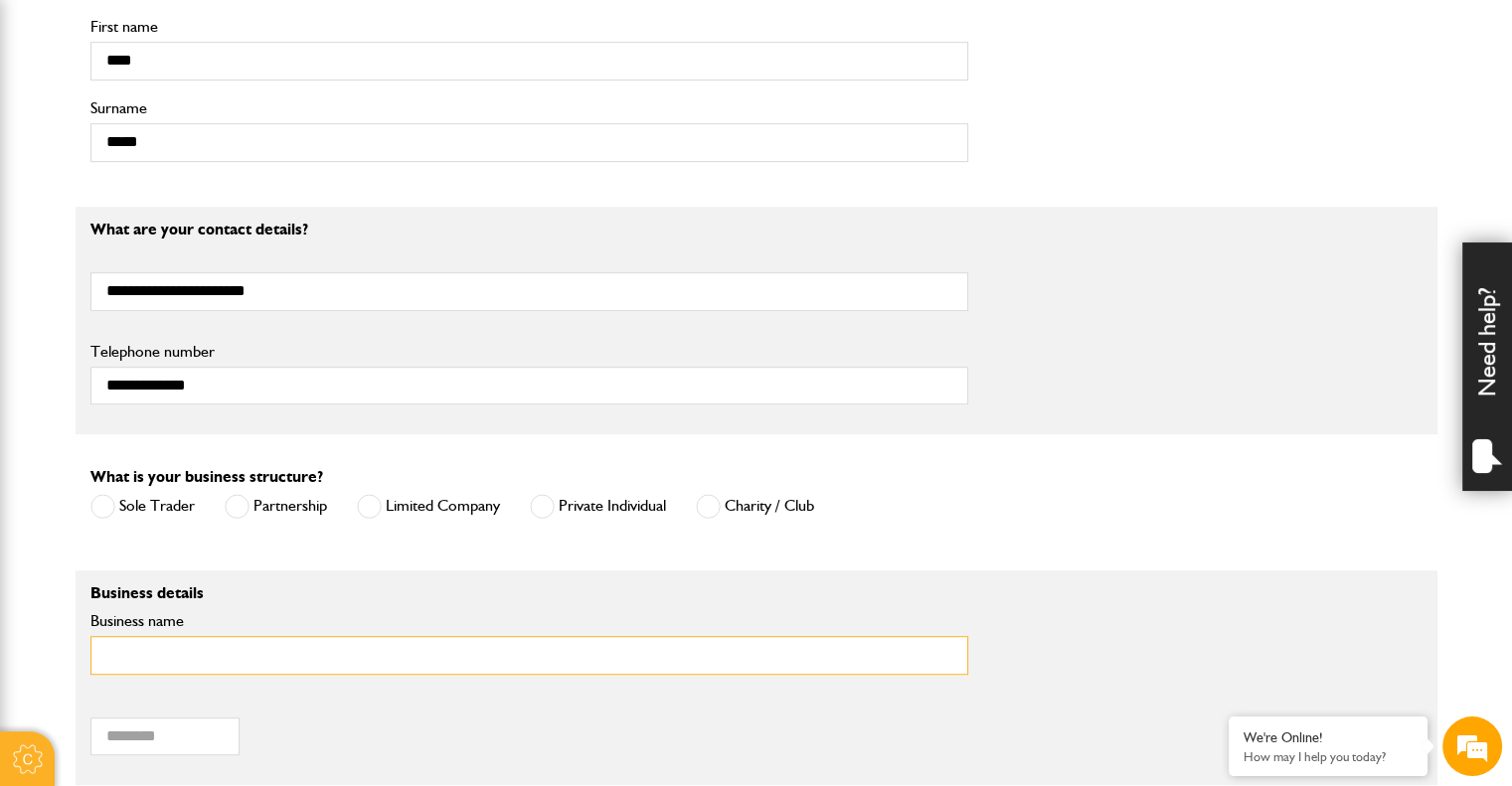 click on "Business name" at bounding box center [529, 655] 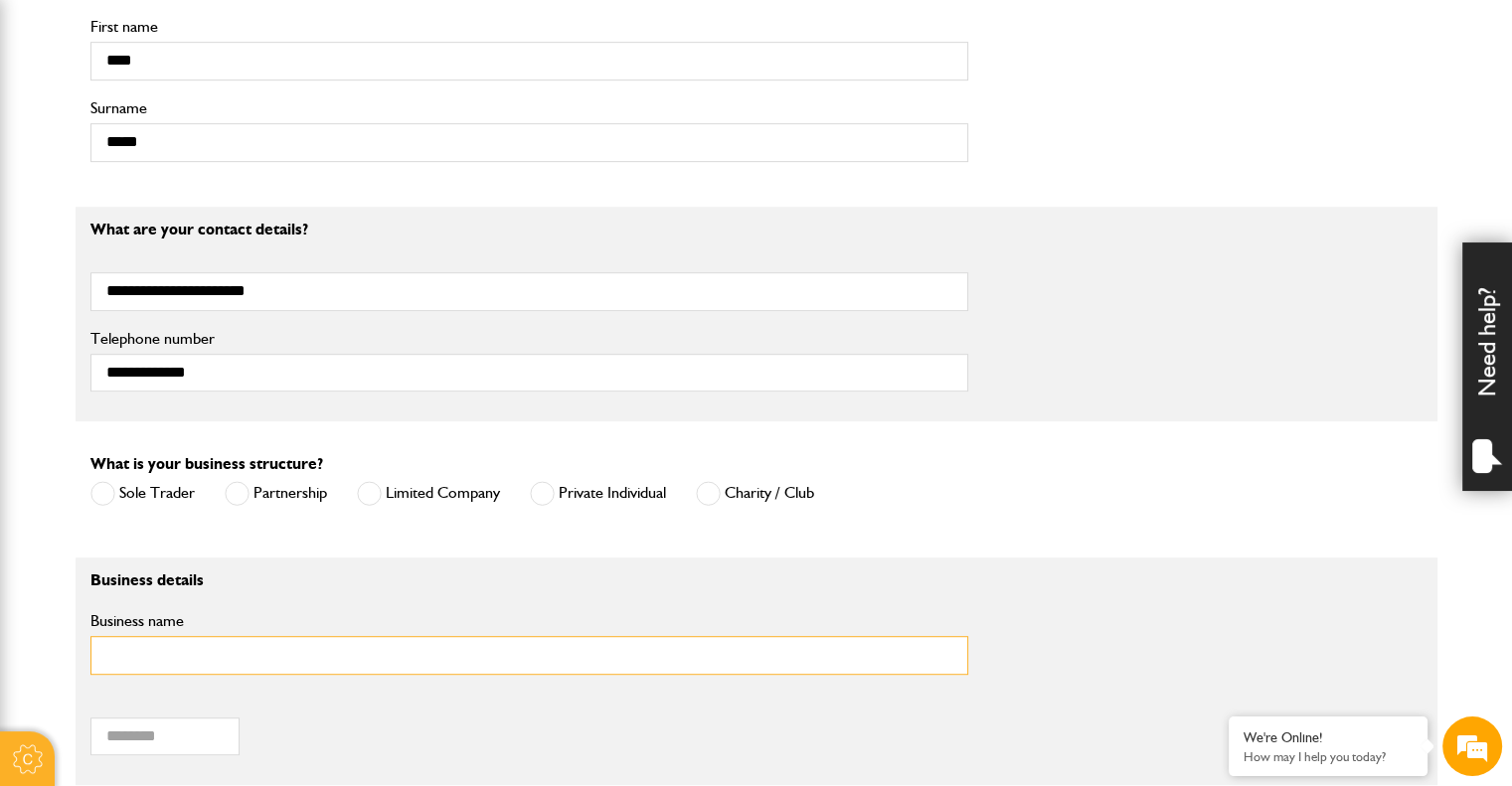 type on "**********" 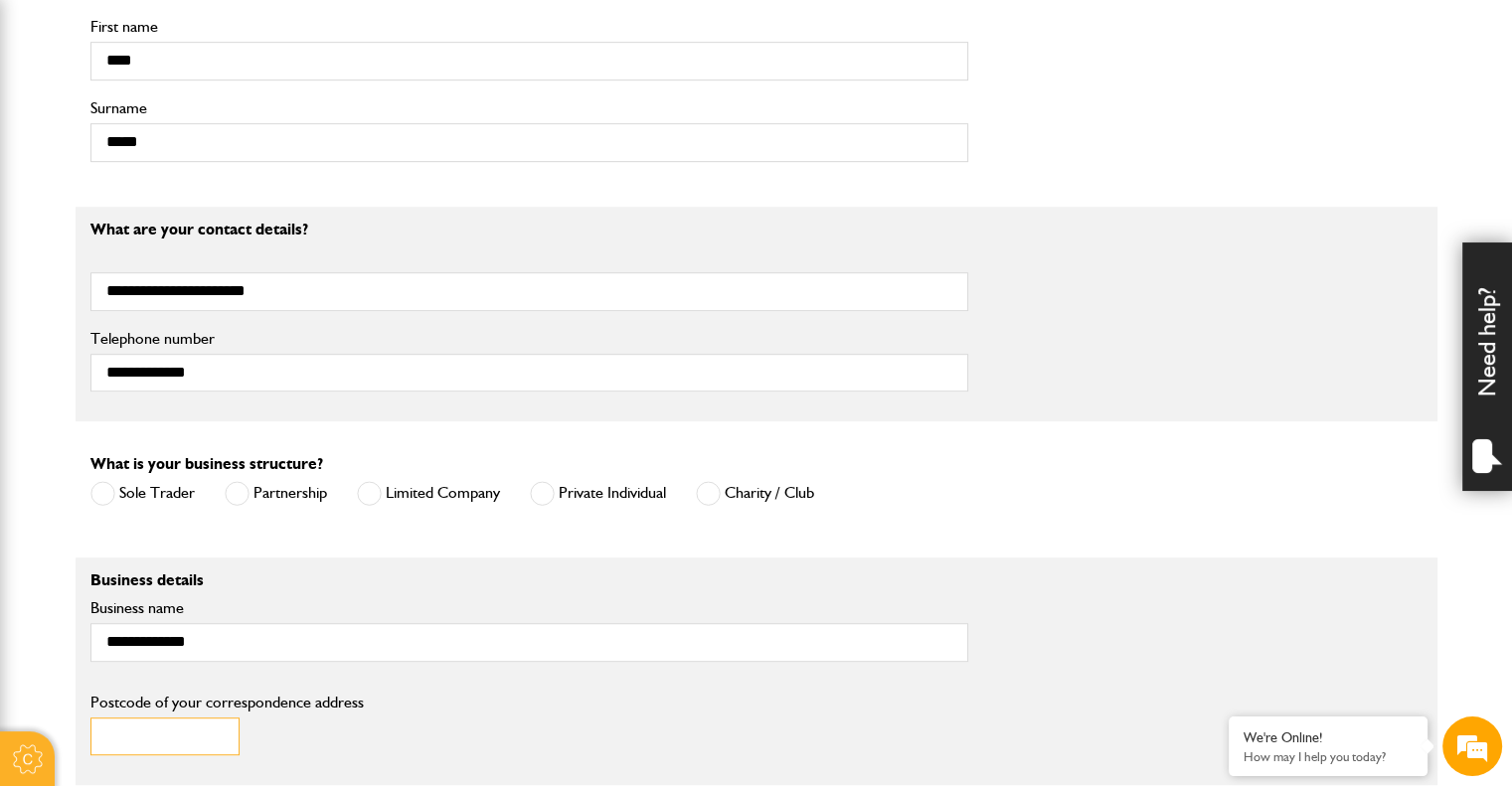 click on "Postcode of your correspondence address" at bounding box center (165, 736) 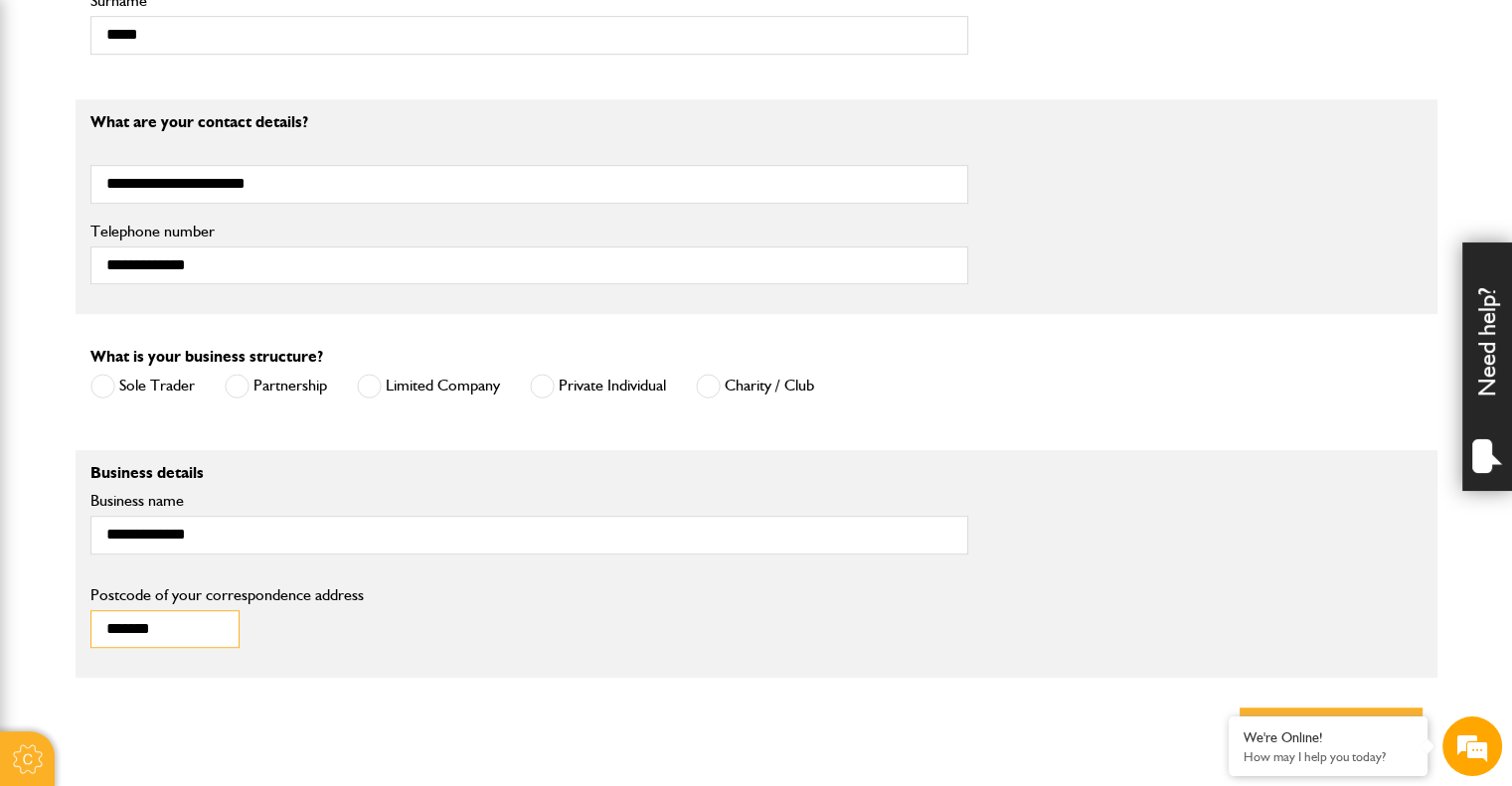 scroll, scrollTop: 1292, scrollLeft: 0, axis: vertical 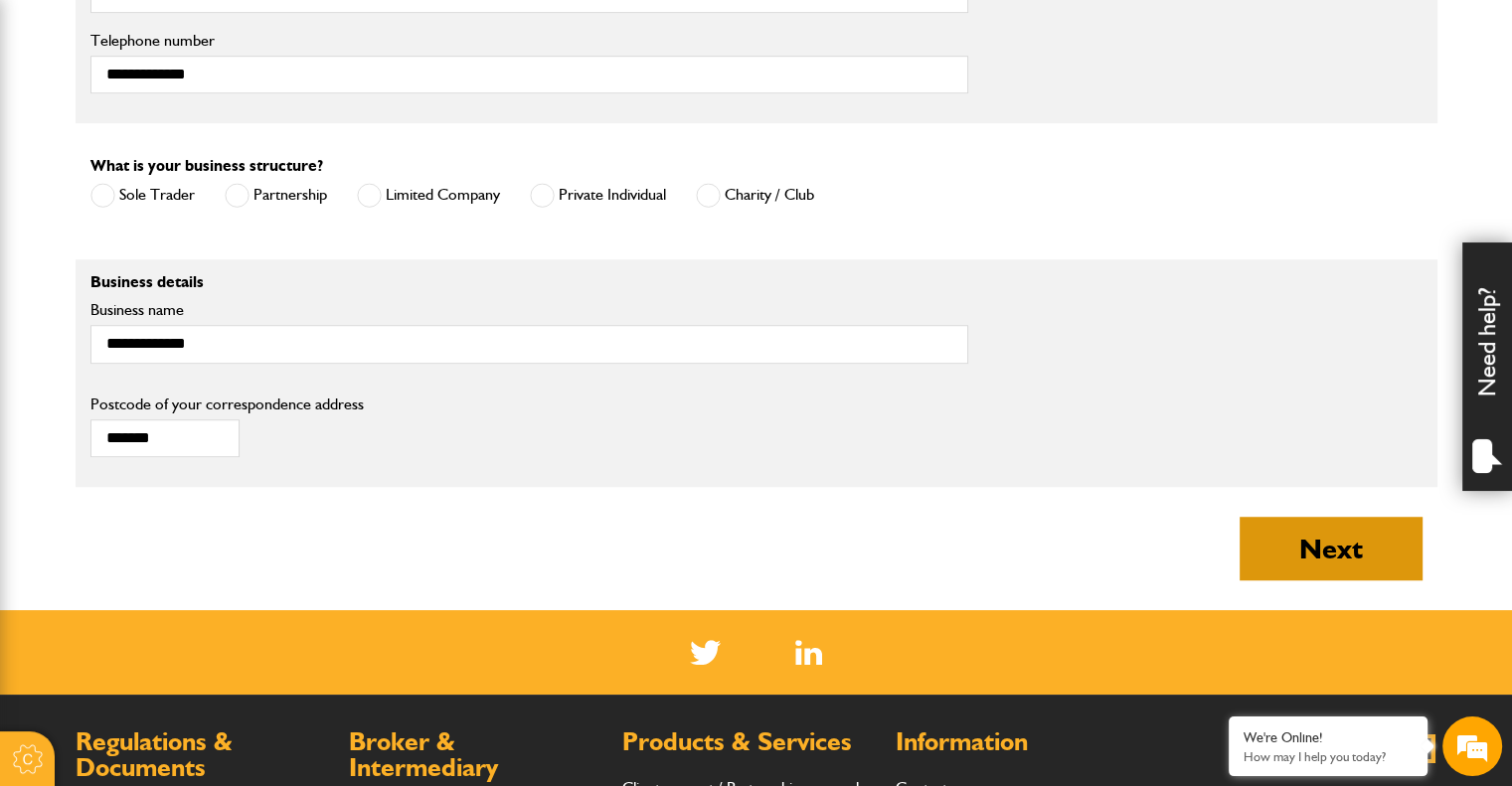 click on "Next" at bounding box center [1331, 549] 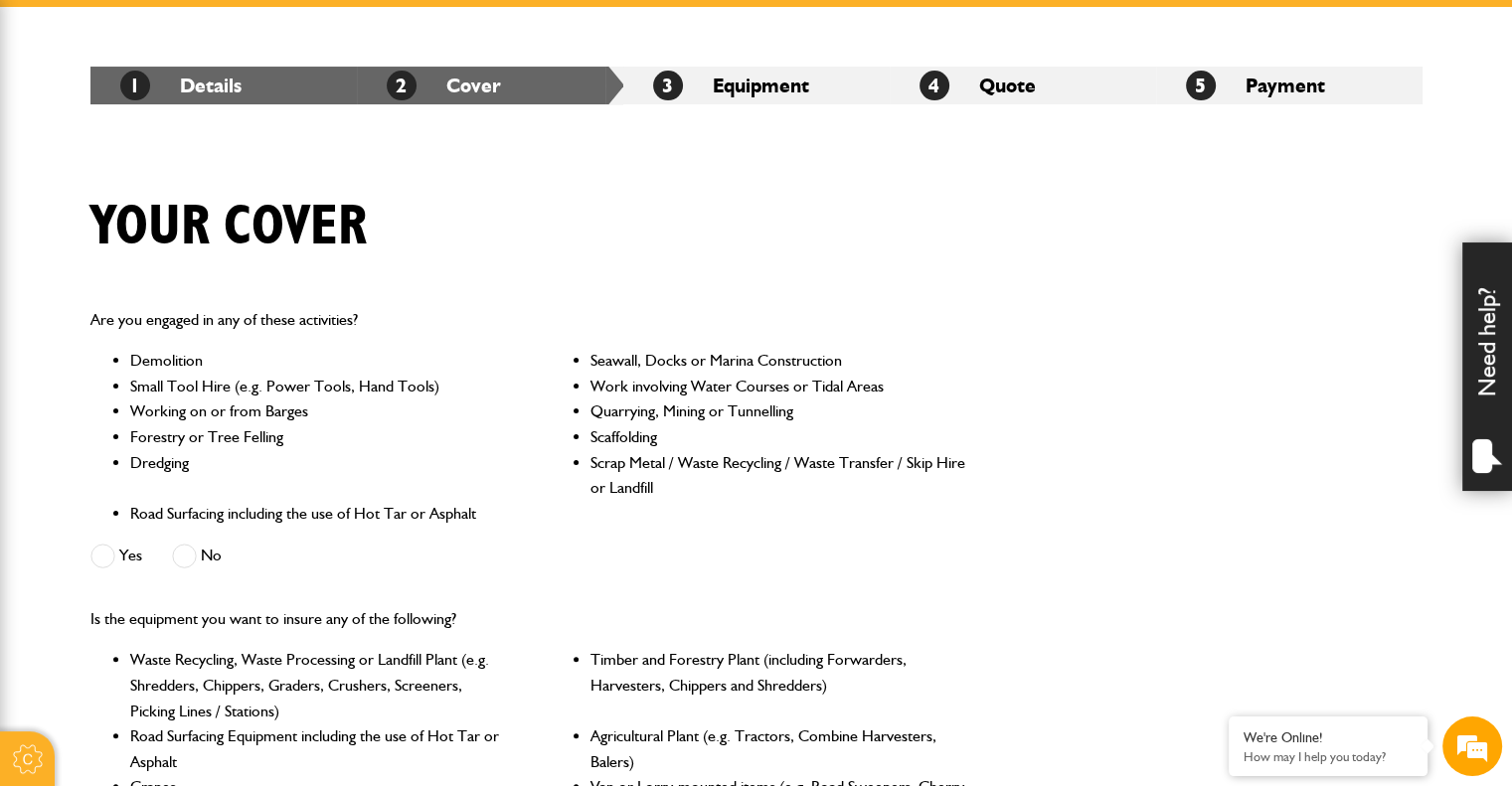 scroll, scrollTop: 397, scrollLeft: 0, axis: vertical 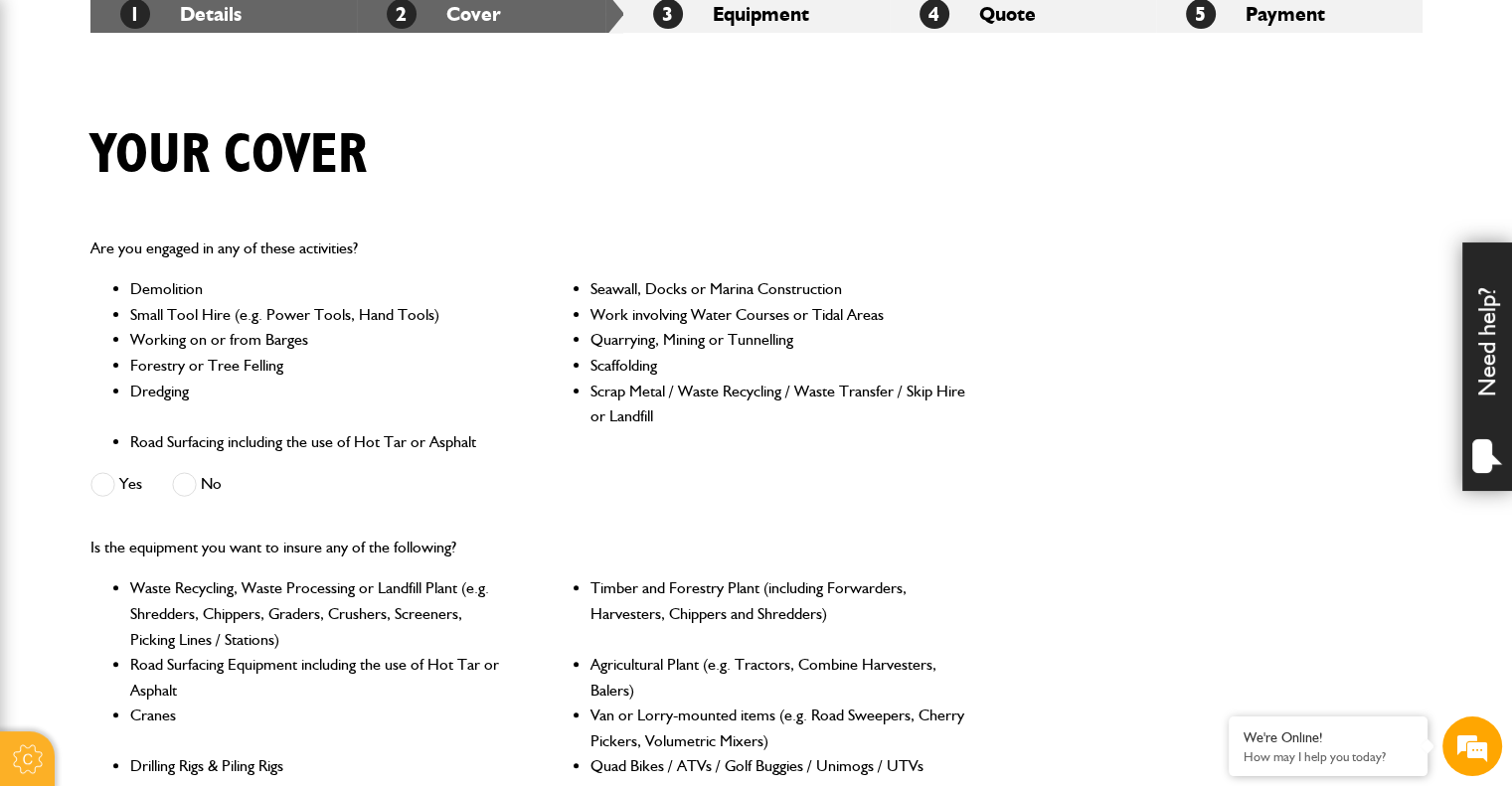 click at bounding box center (184, 484) 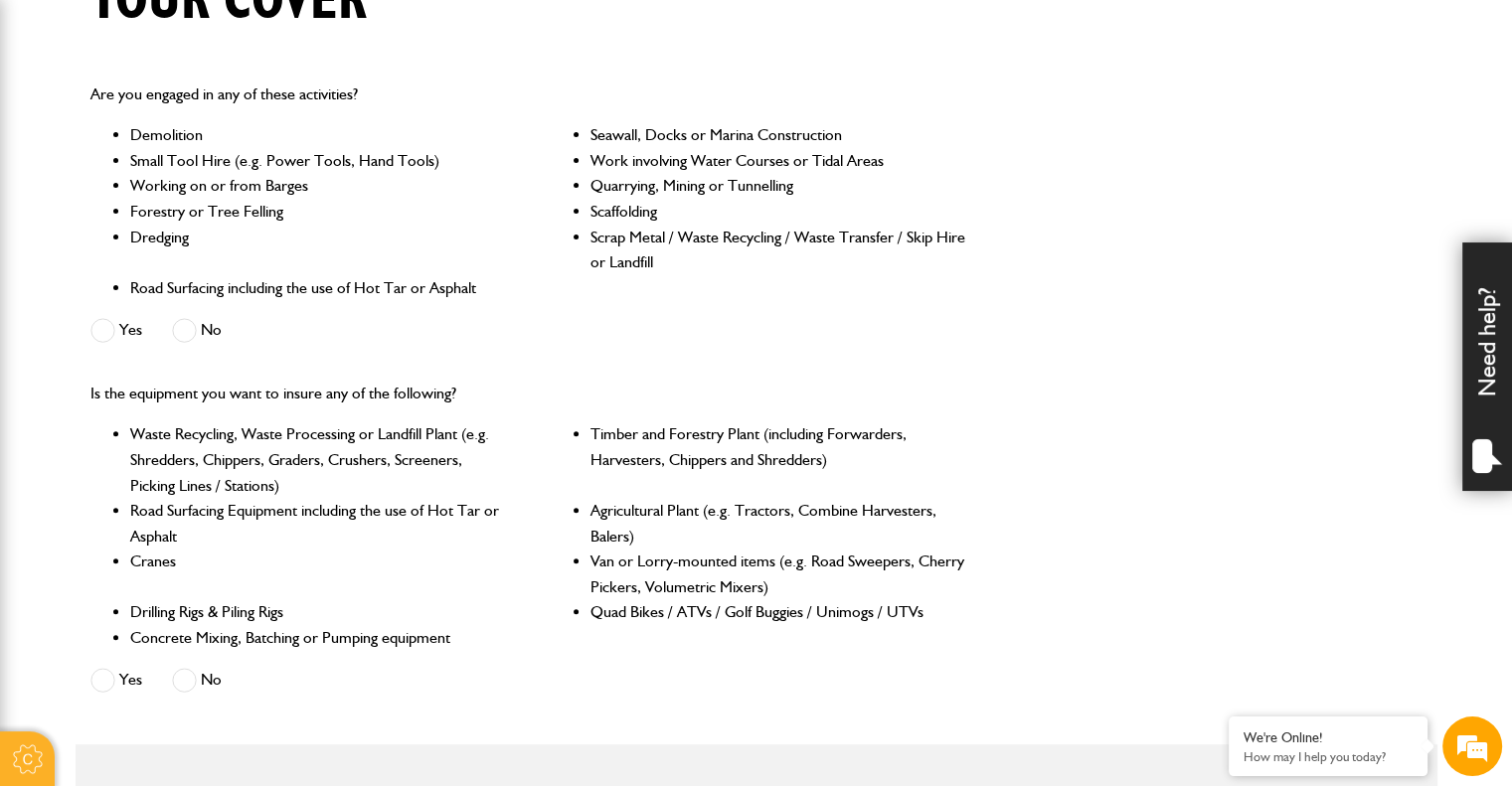 scroll, scrollTop: 596, scrollLeft: 0, axis: vertical 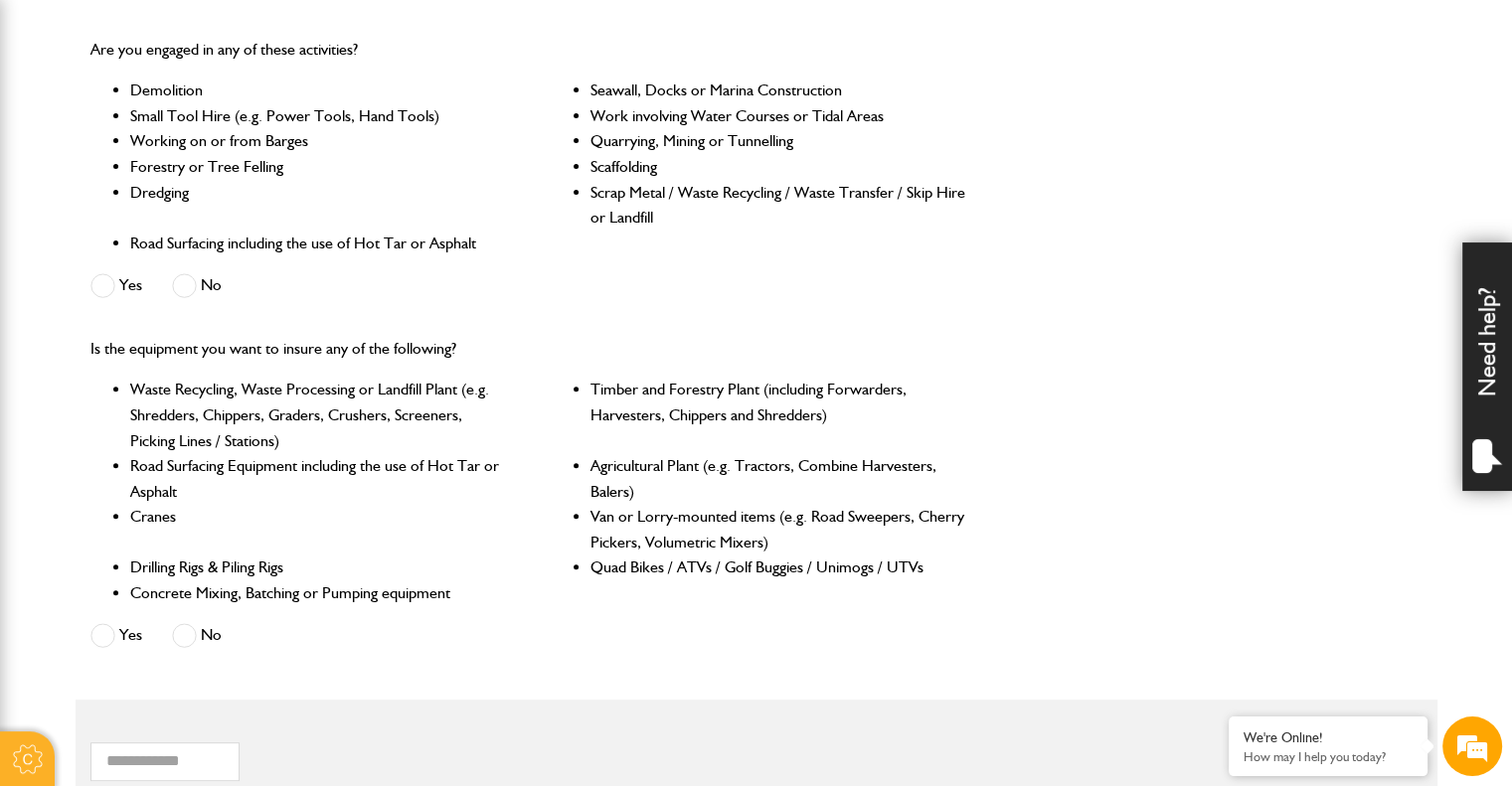 click at bounding box center [184, 635] 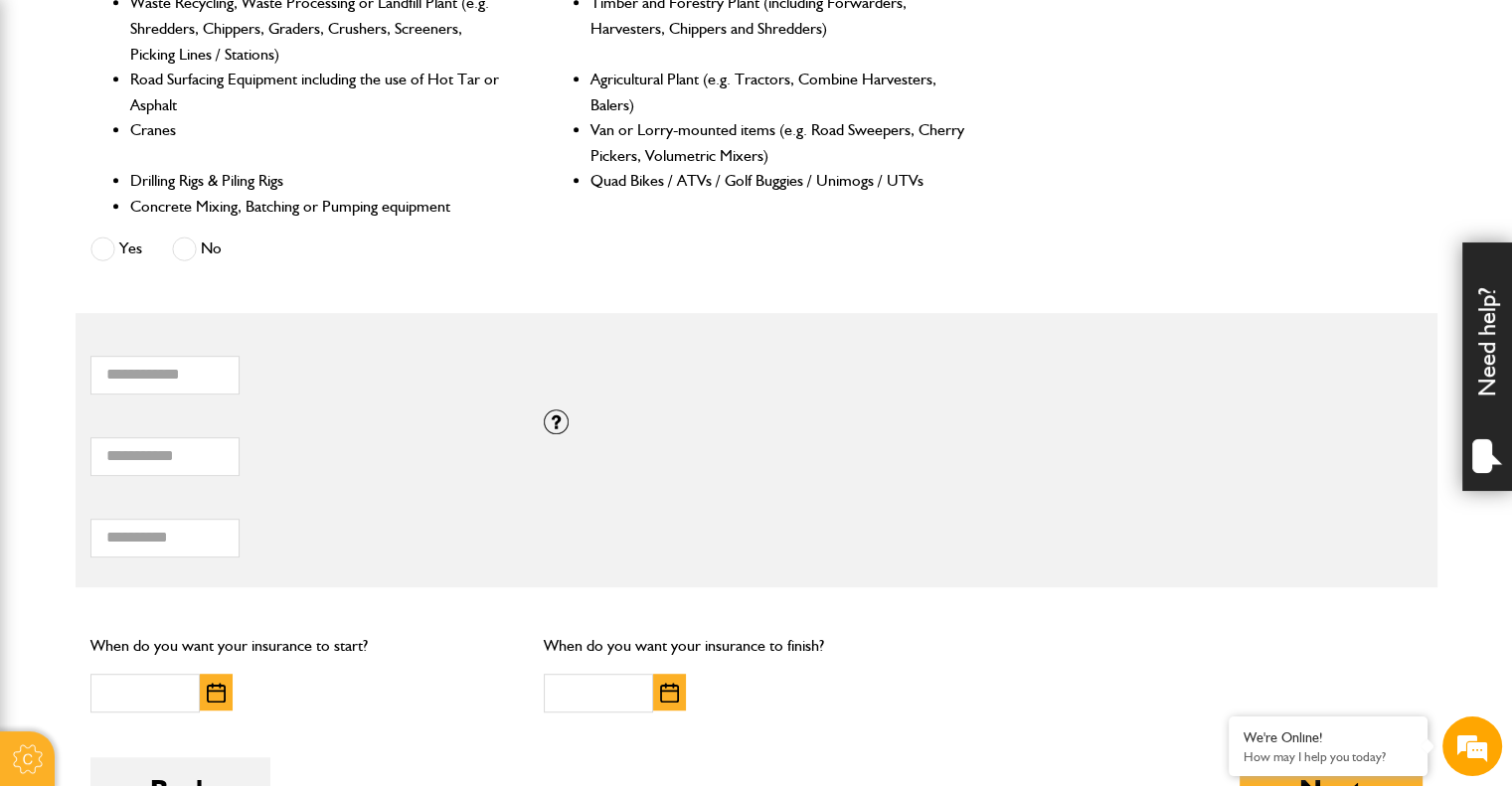 scroll, scrollTop: 994, scrollLeft: 0, axis: vertical 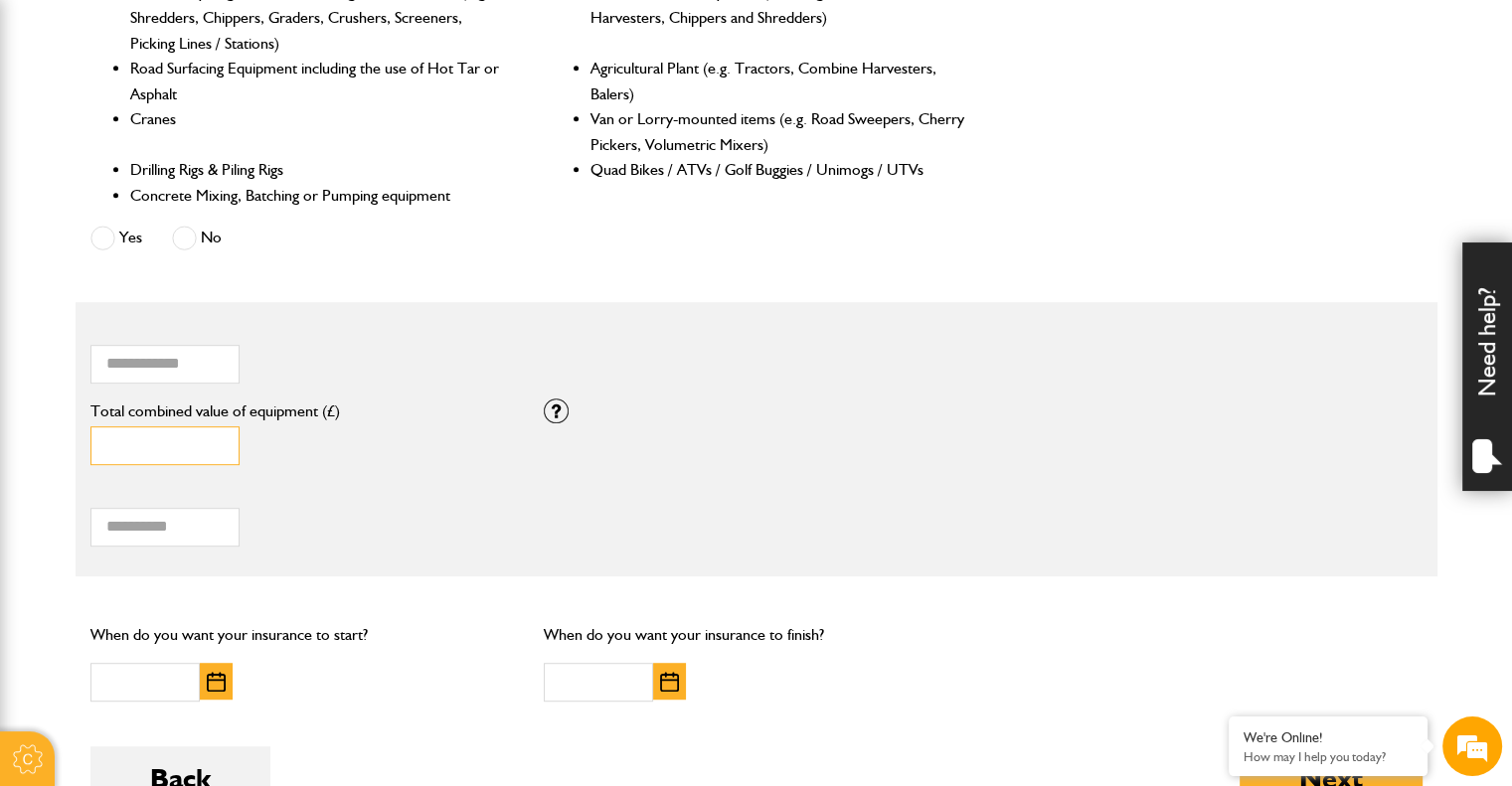 drag, startPoint x: 132, startPoint y: 449, endPoint x: 52, endPoint y: 456, distance: 80.3057 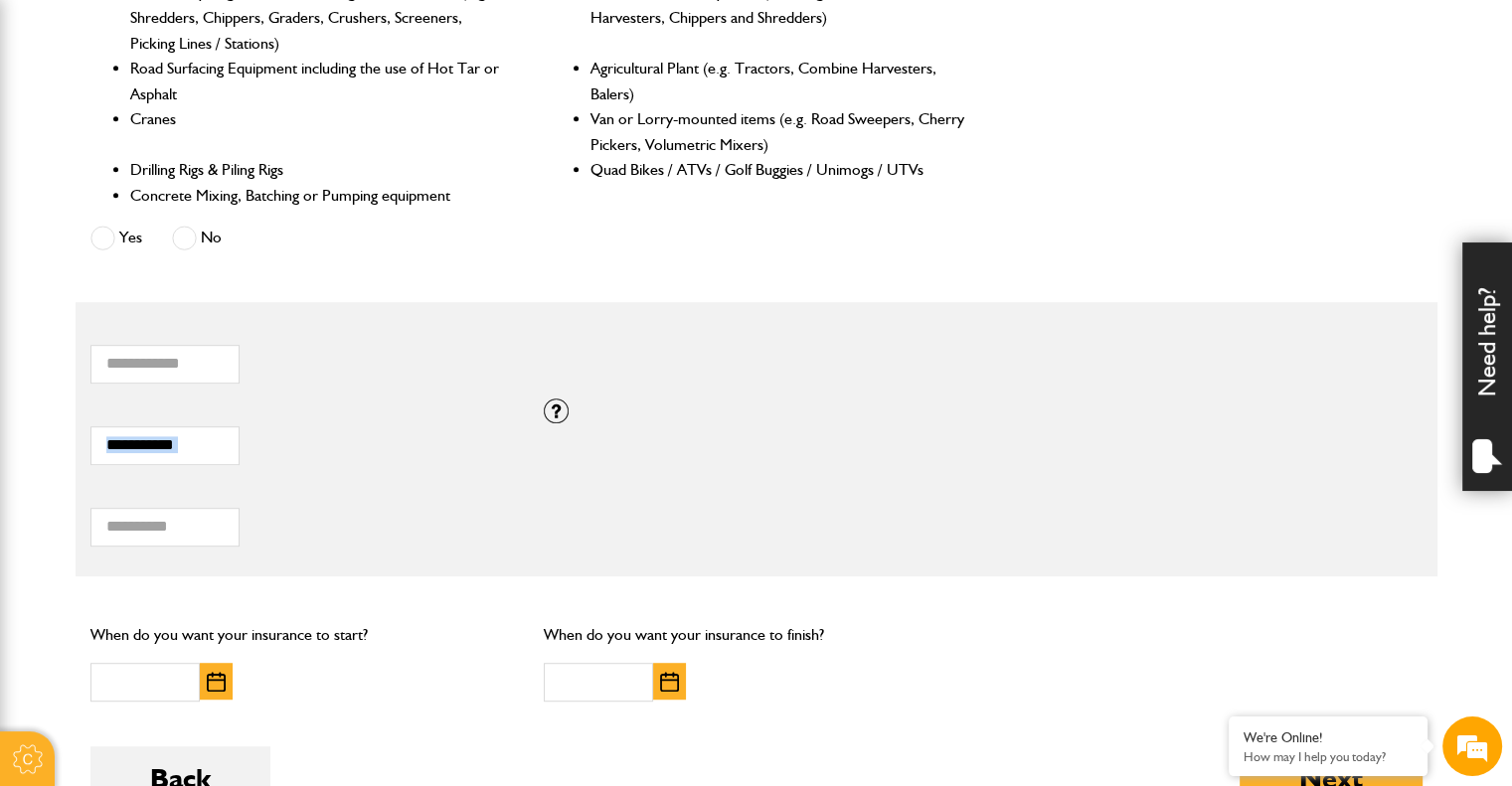 drag, startPoint x: 190, startPoint y: 420, endPoint x: 115, endPoint y: 444, distance: 78.74643 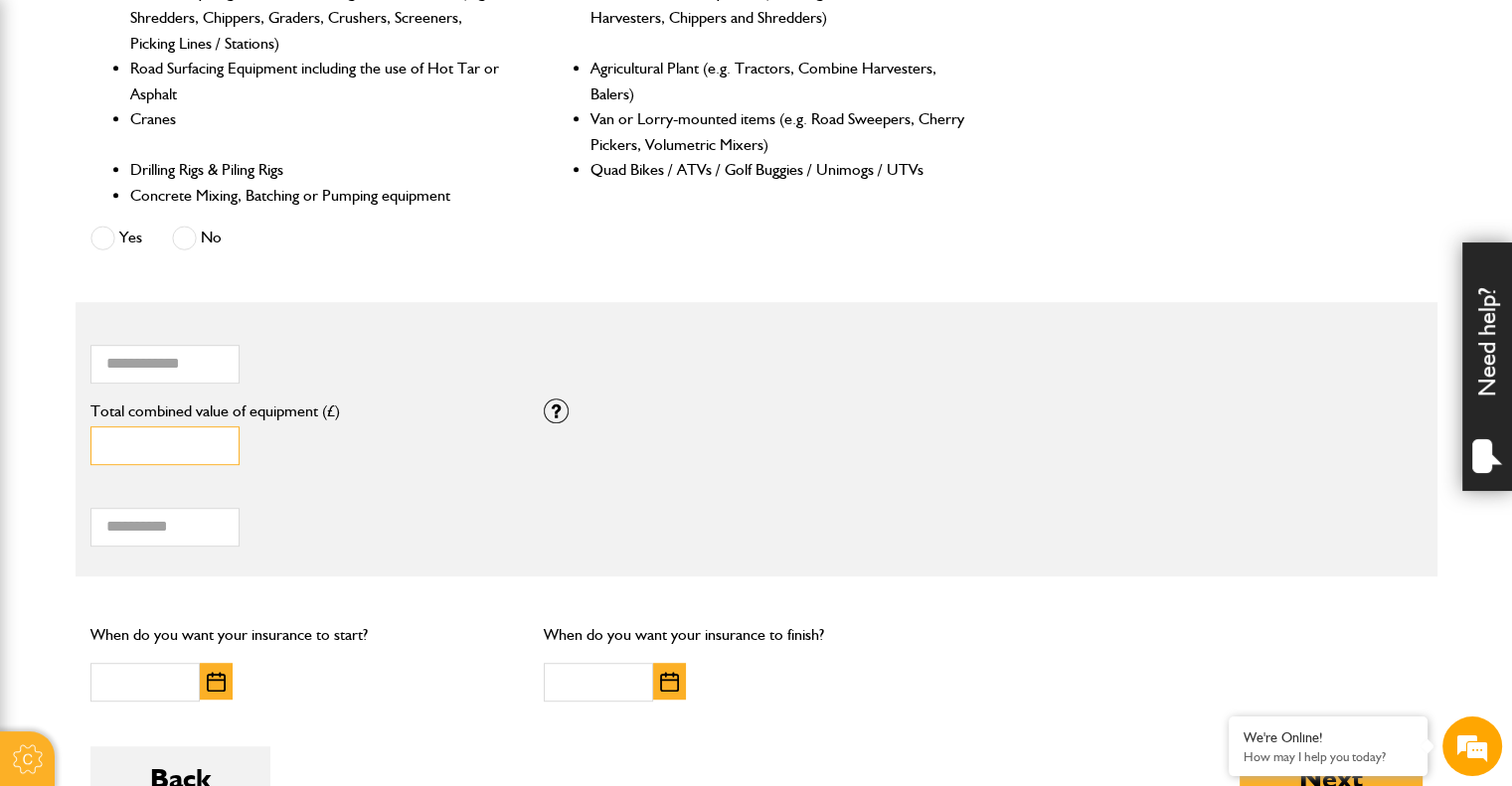 drag, startPoint x: 183, startPoint y: 451, endPoint x: 97, endPoint y: 452, distance: 86.00581 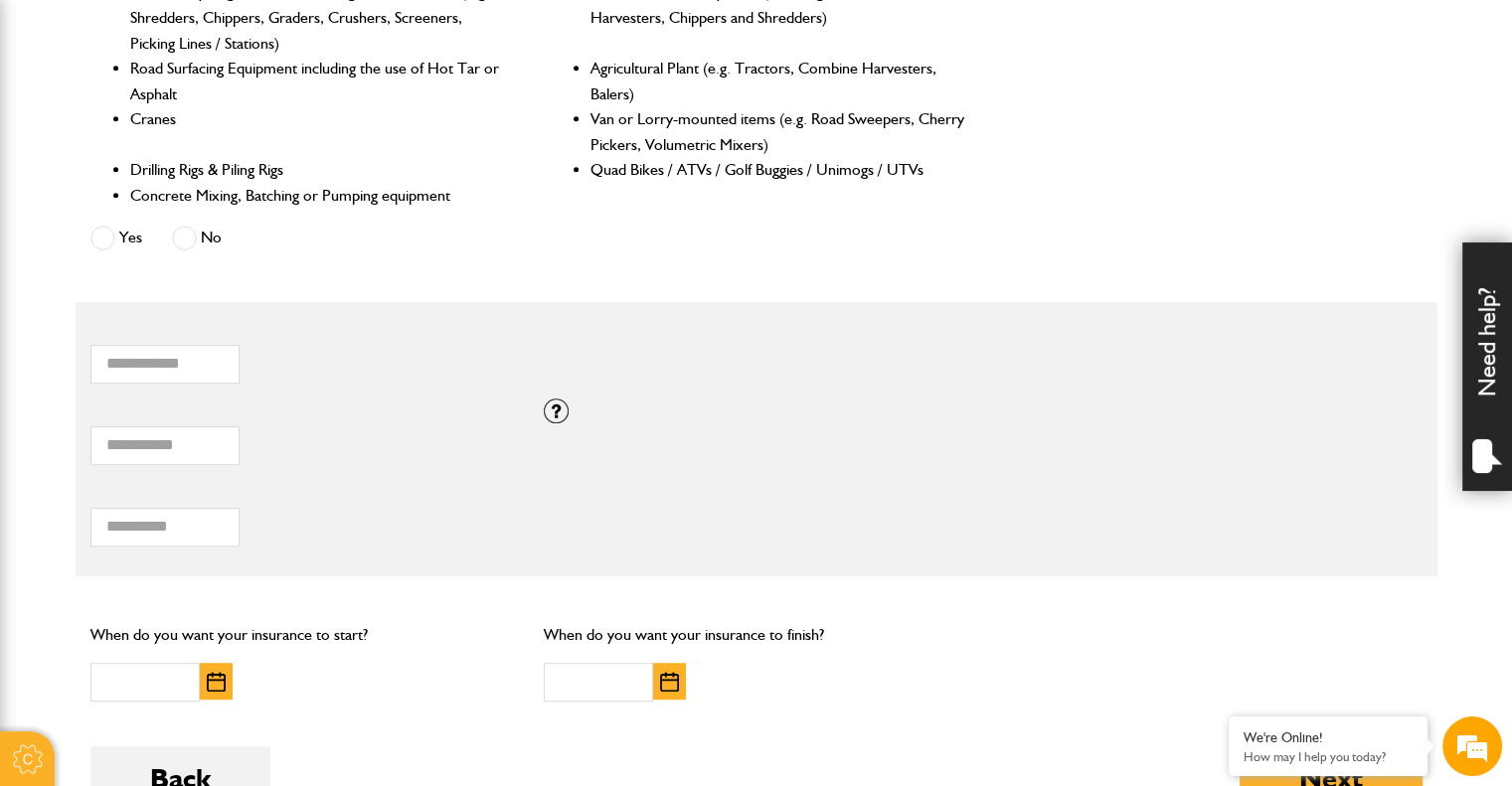 click on "*****
Total combined value of equipment (£)" at bounding box center [302, 434] 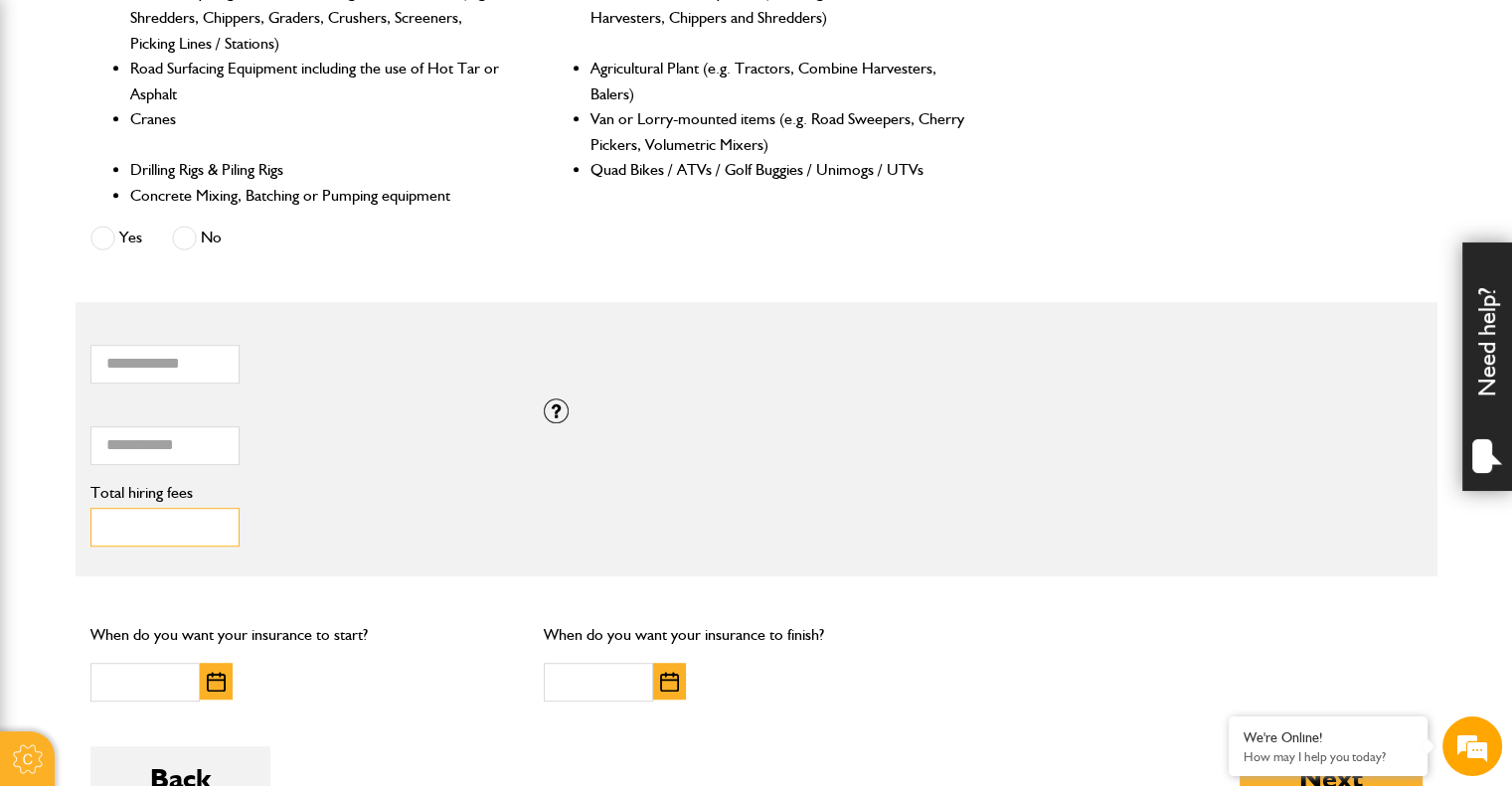click on "Total hiring fees" at bounding box center (165, 527) 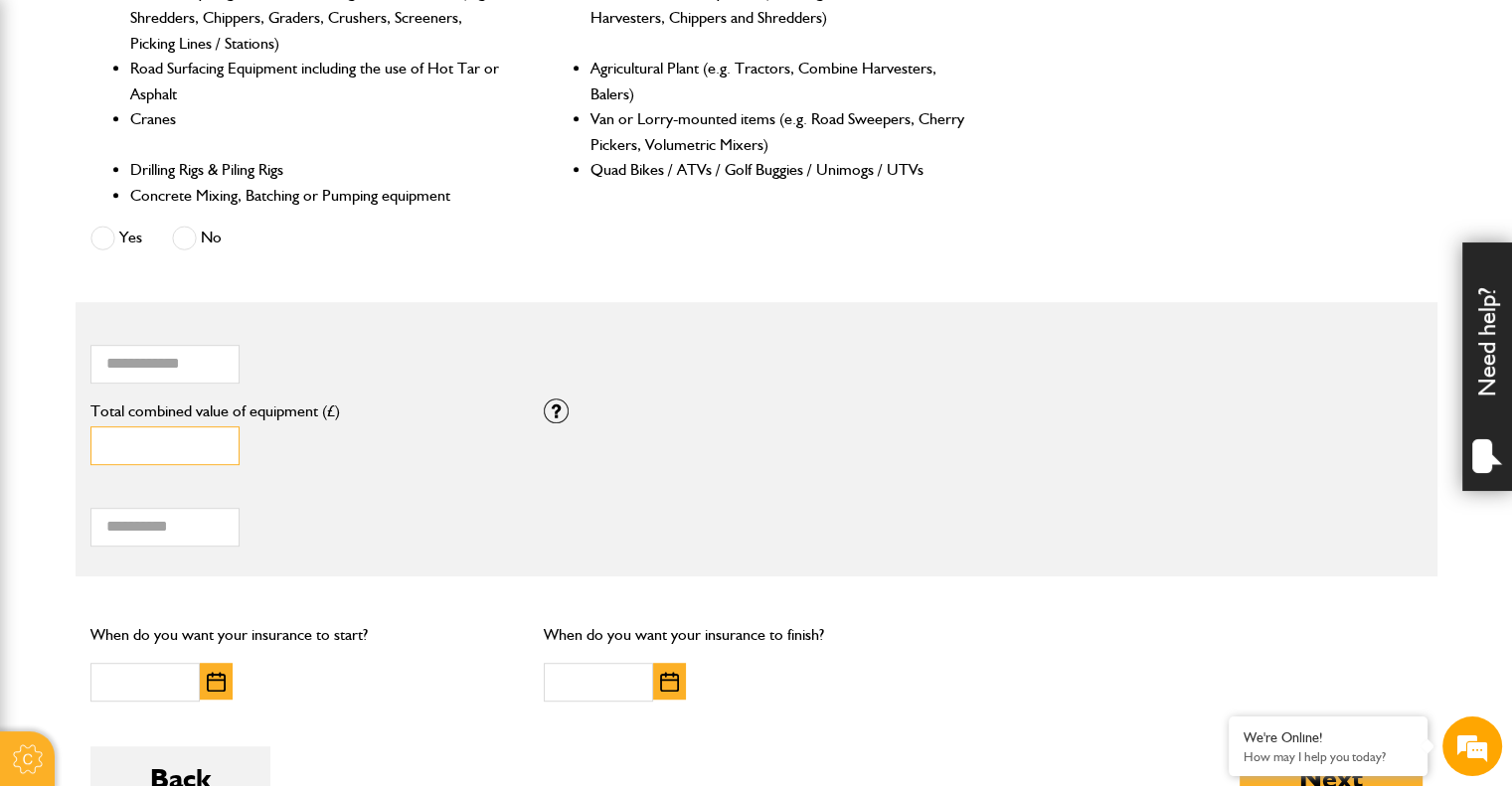 drag, startPoint x: 159, startPoint y: 447, endPoint x: 35, endPoint y: 444, distance: 124.036285 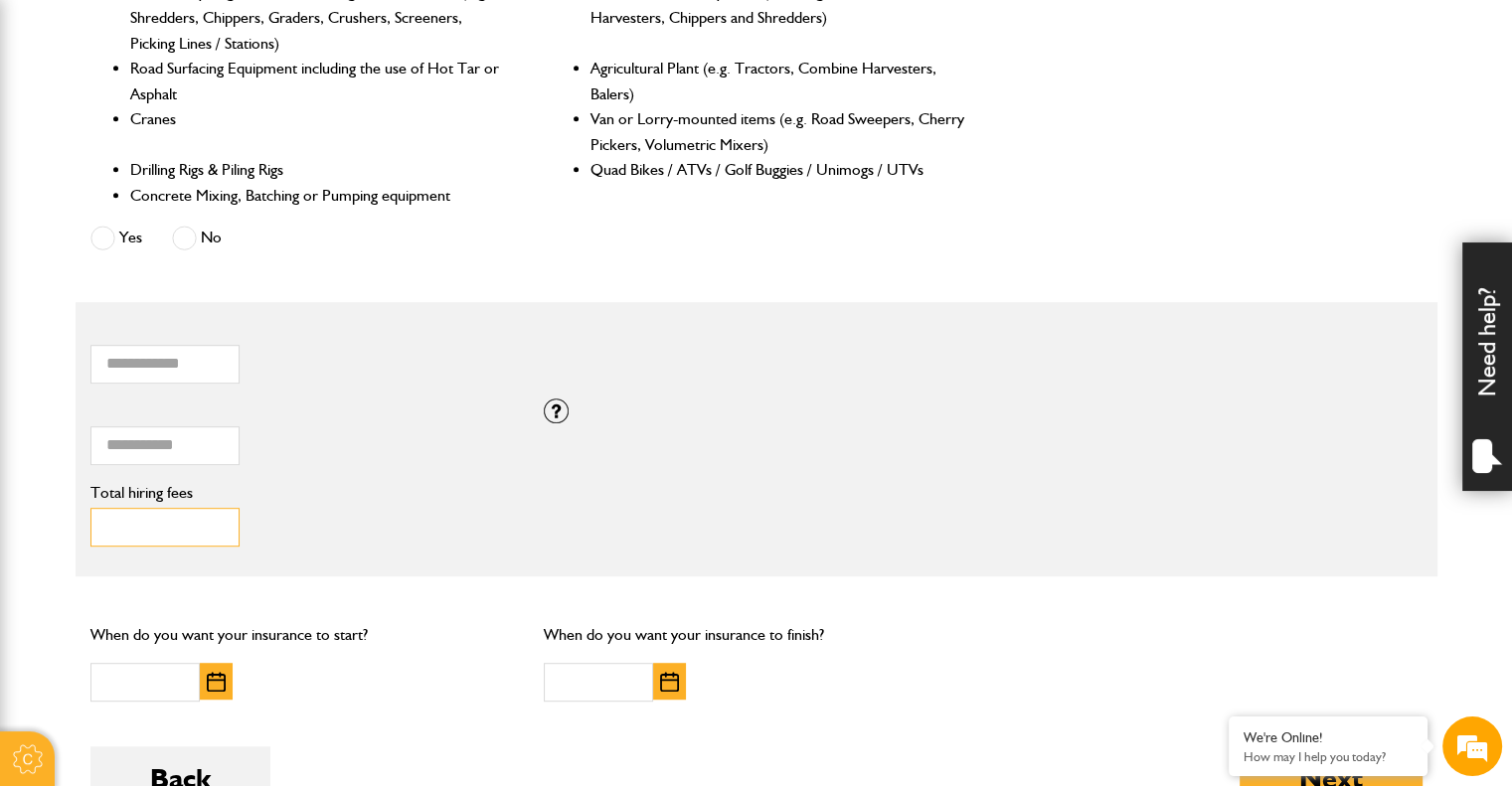 click on "Total hiring fees" at bounding box center (165, 527) 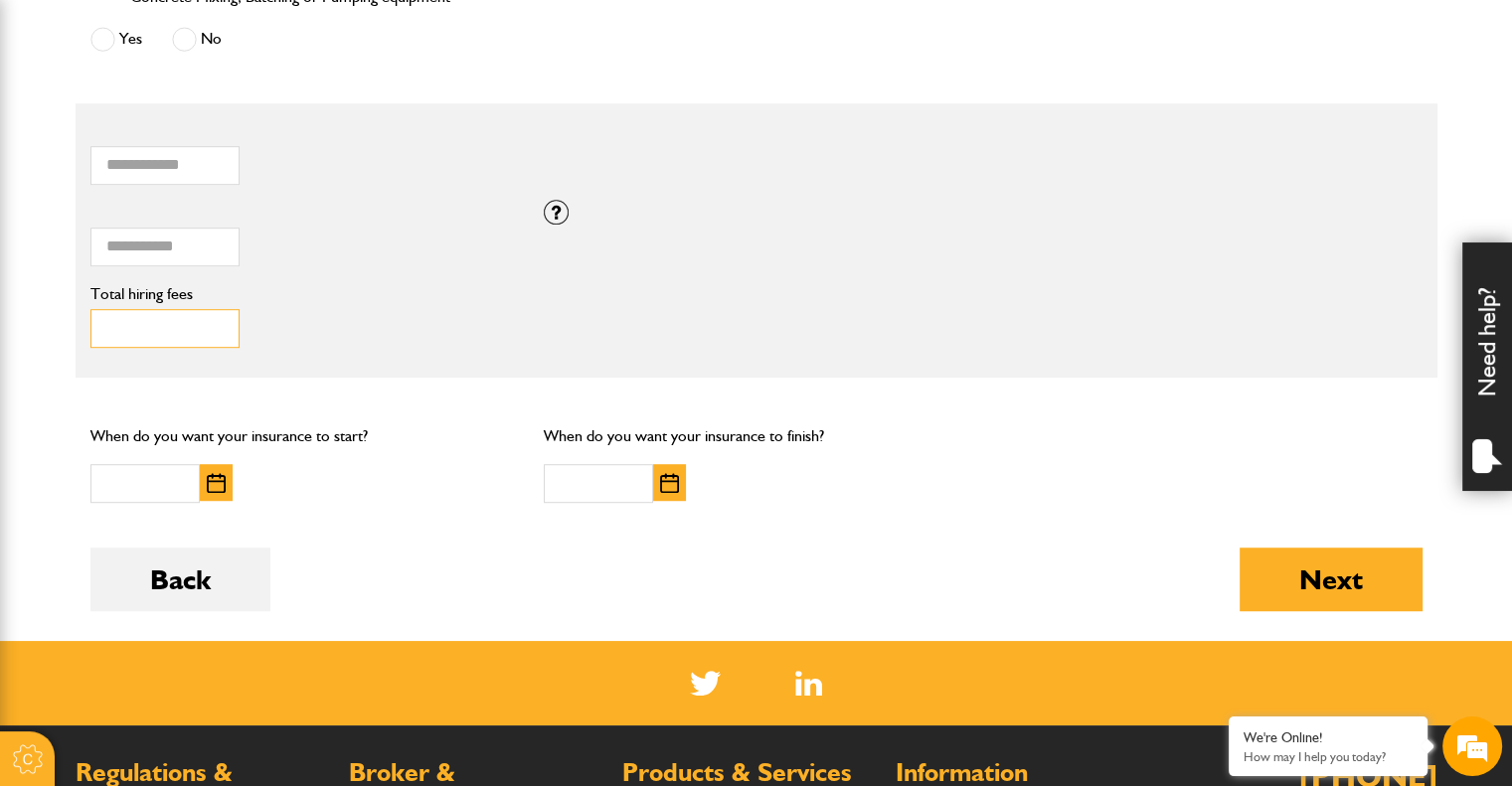 scroll, scrollTop: 1292, scrollLeft: 0, axis: vertical 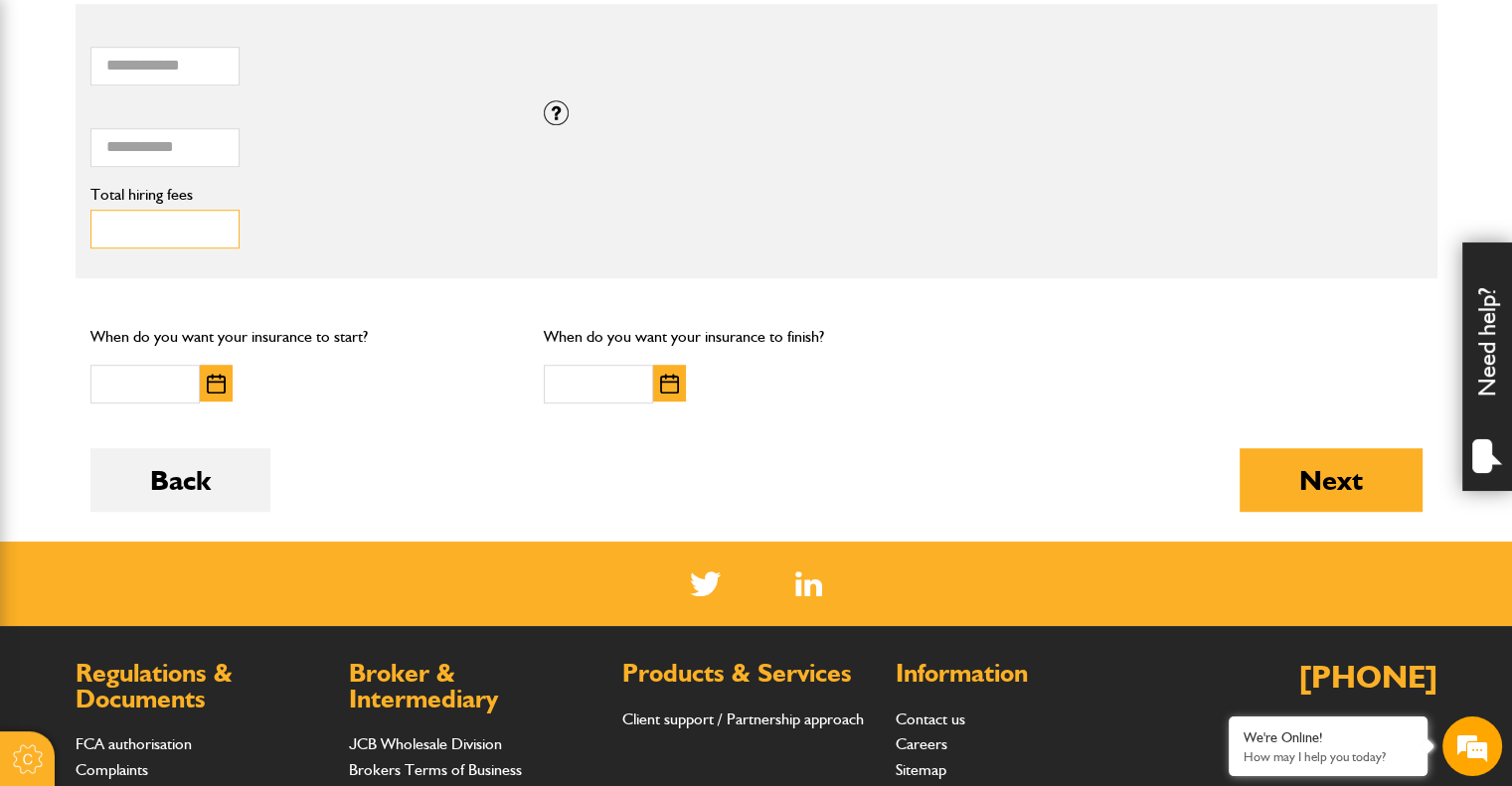 type on "******" 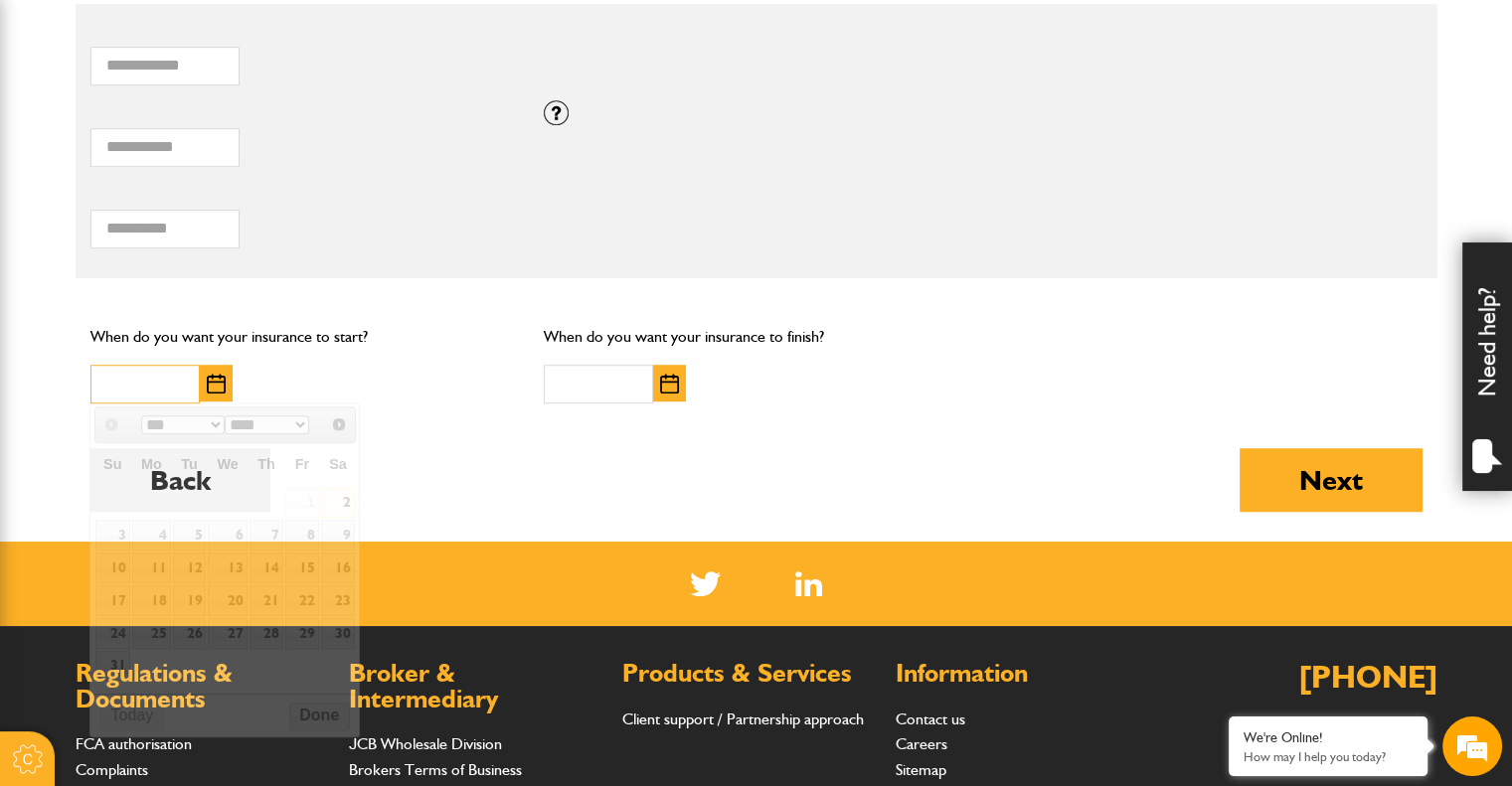 click at bounding box center (145, 384) 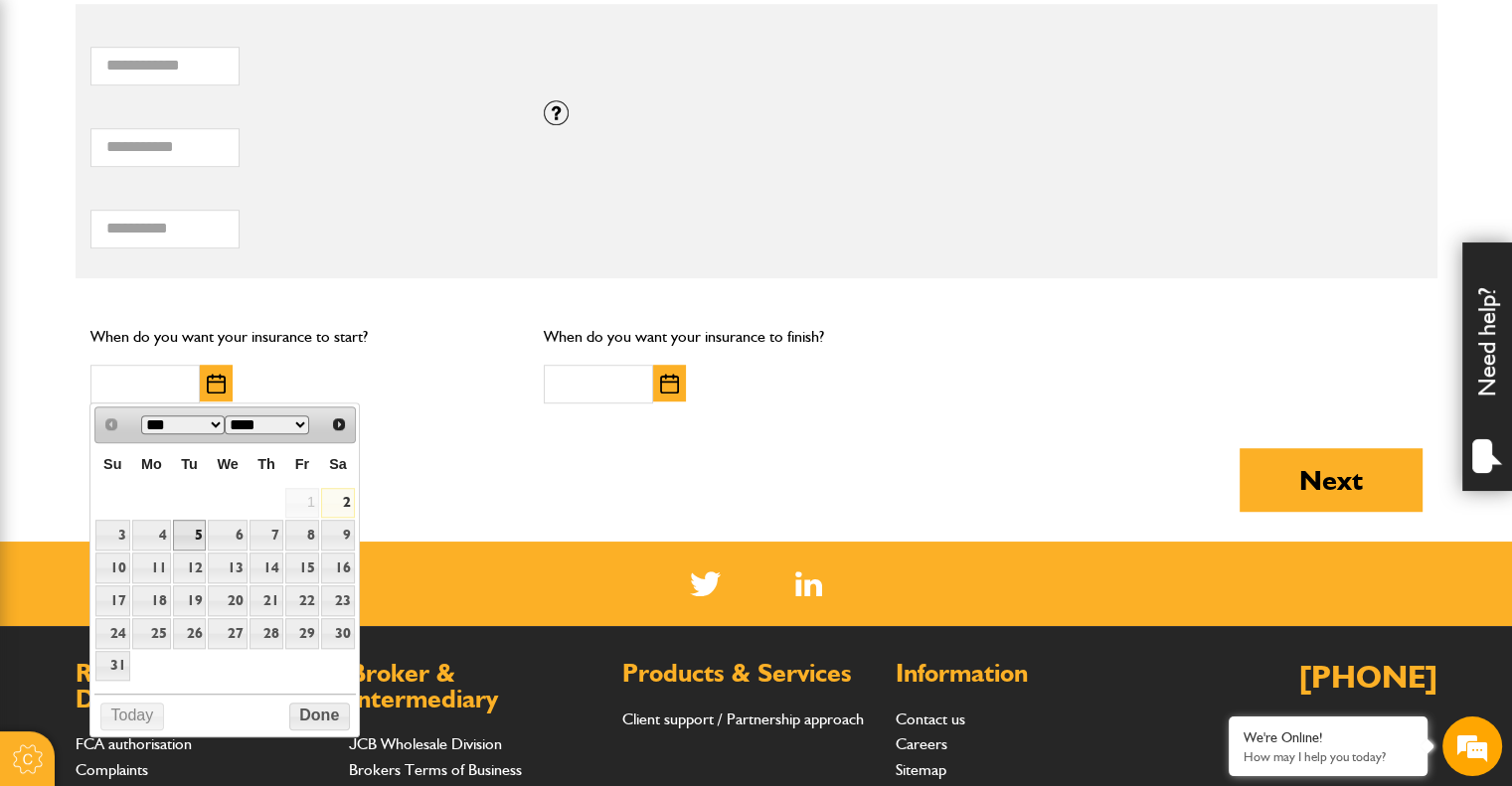 click on "5" at bounding box center (190, 535) 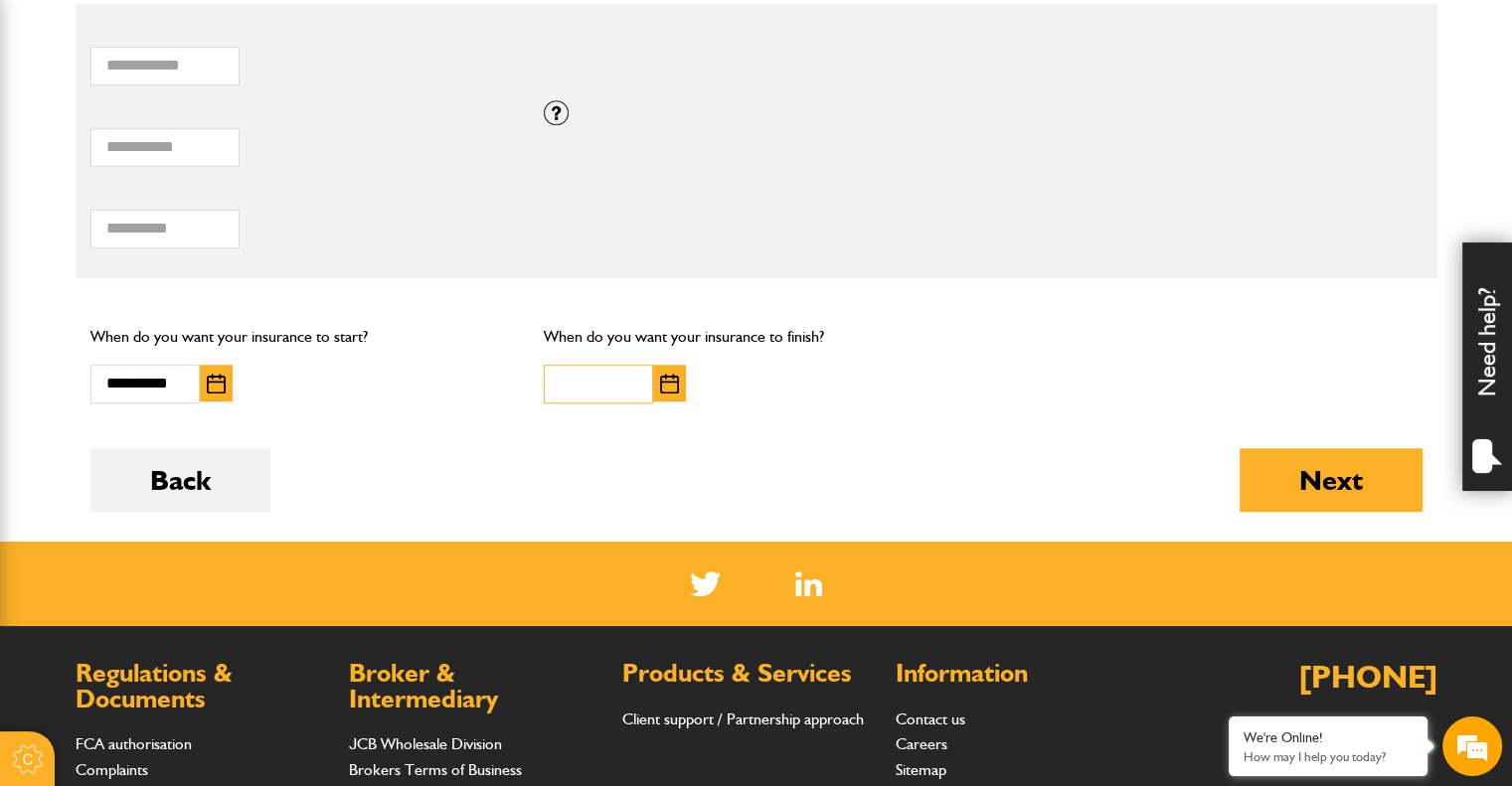 click at bounding box center [598, 384] 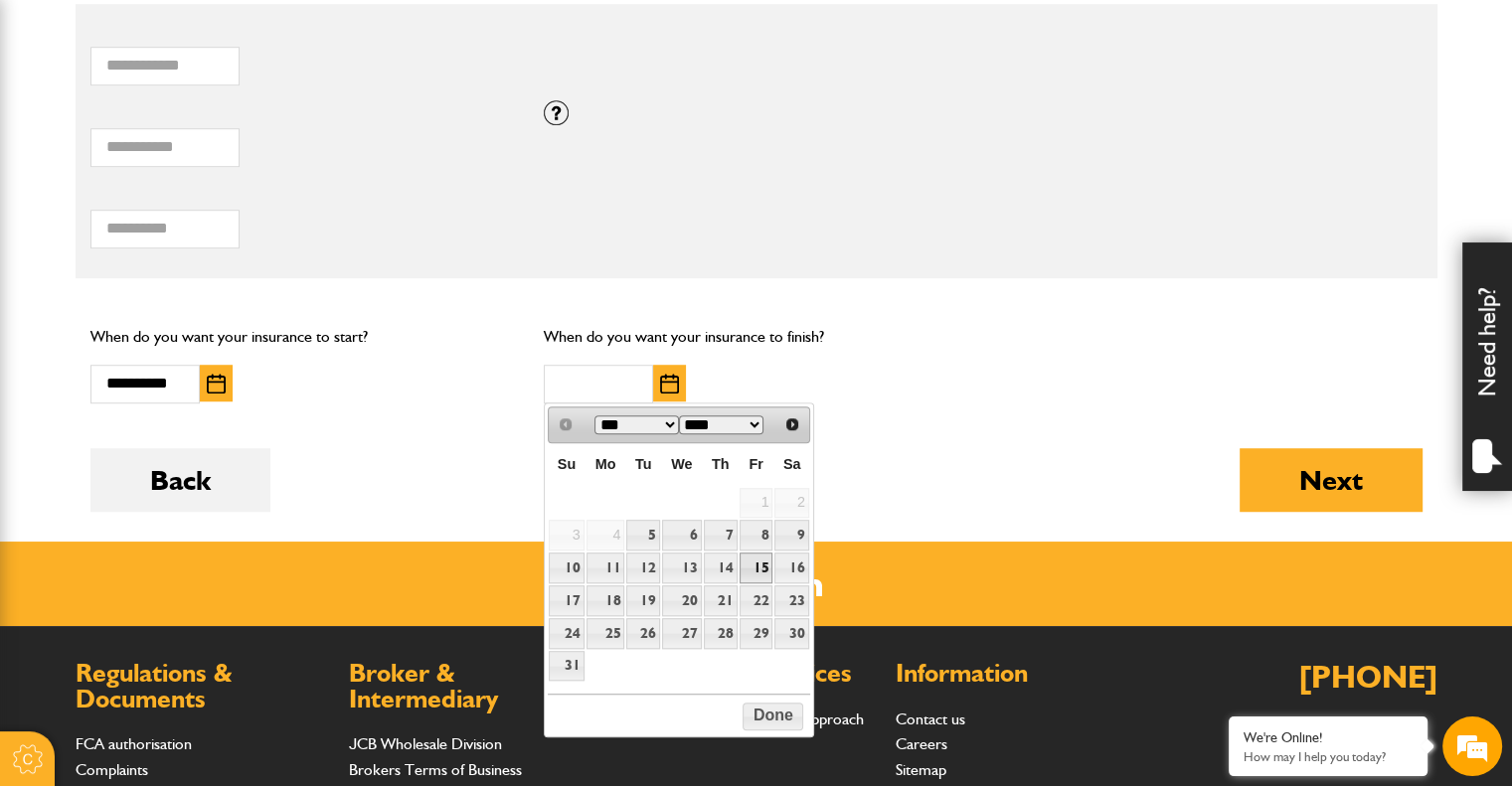 click on "15" at bounding box center [756, 567] 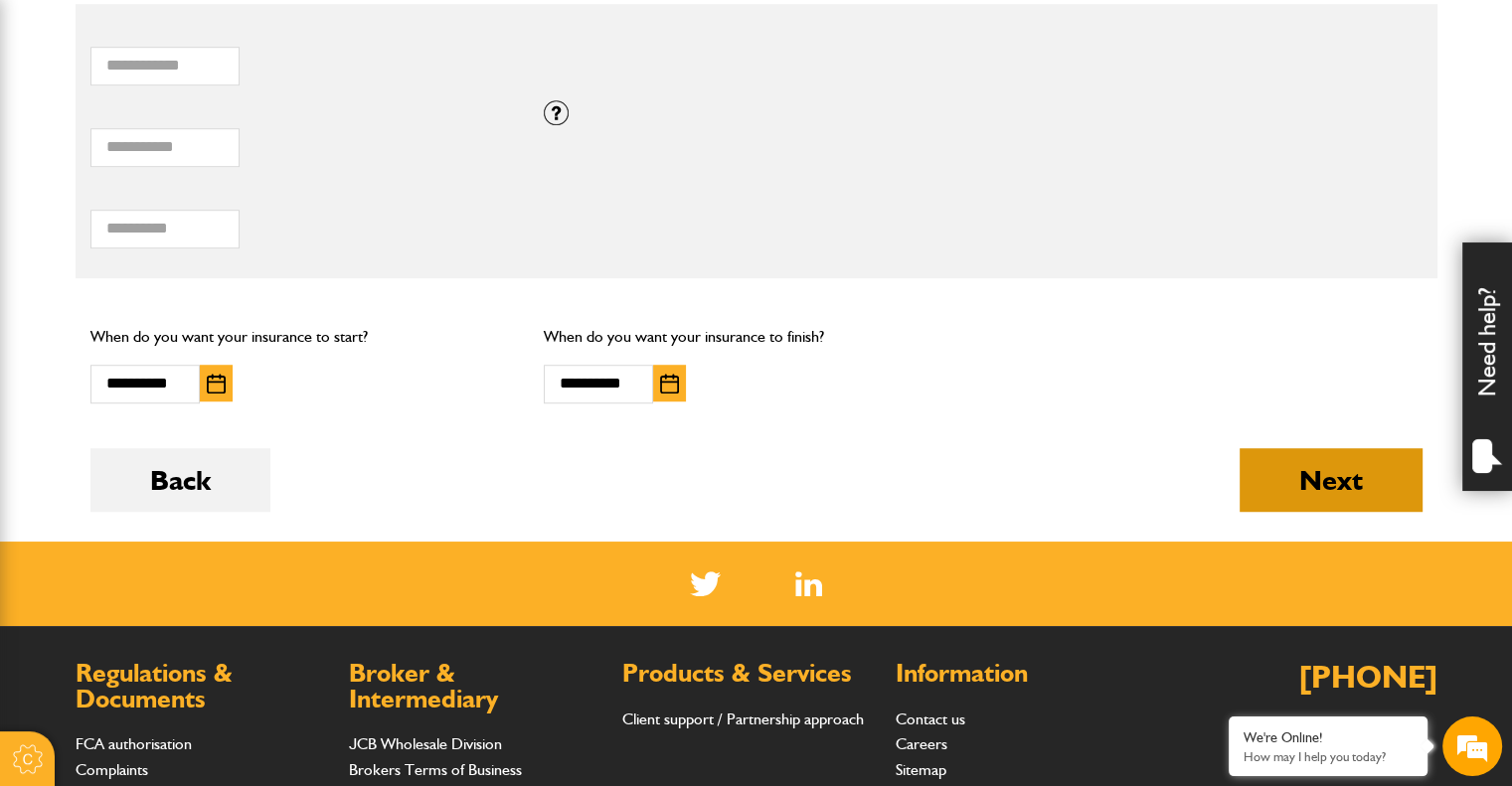 click on "Next" at bounding box center [1331, 480] 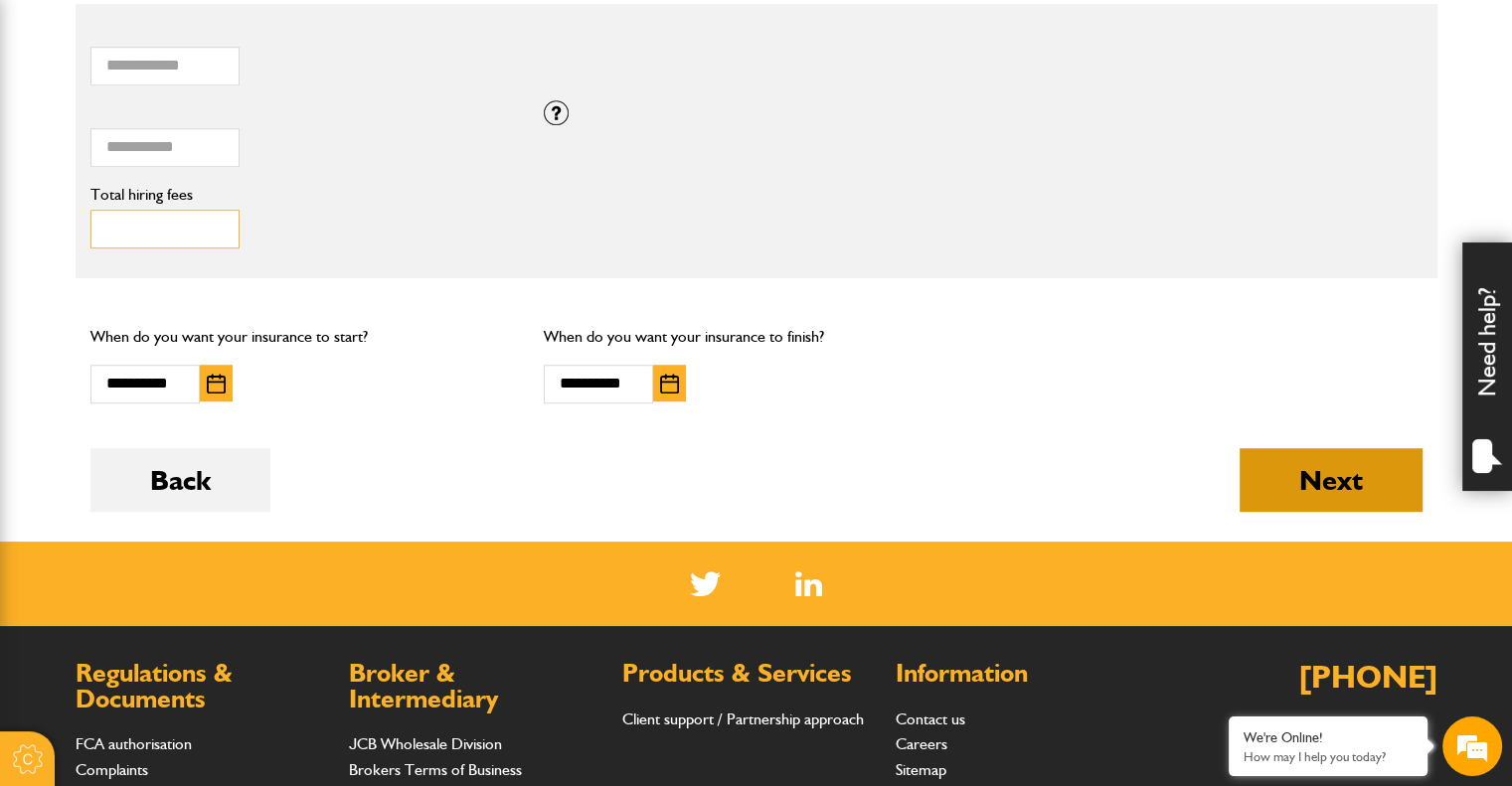 type on "***" 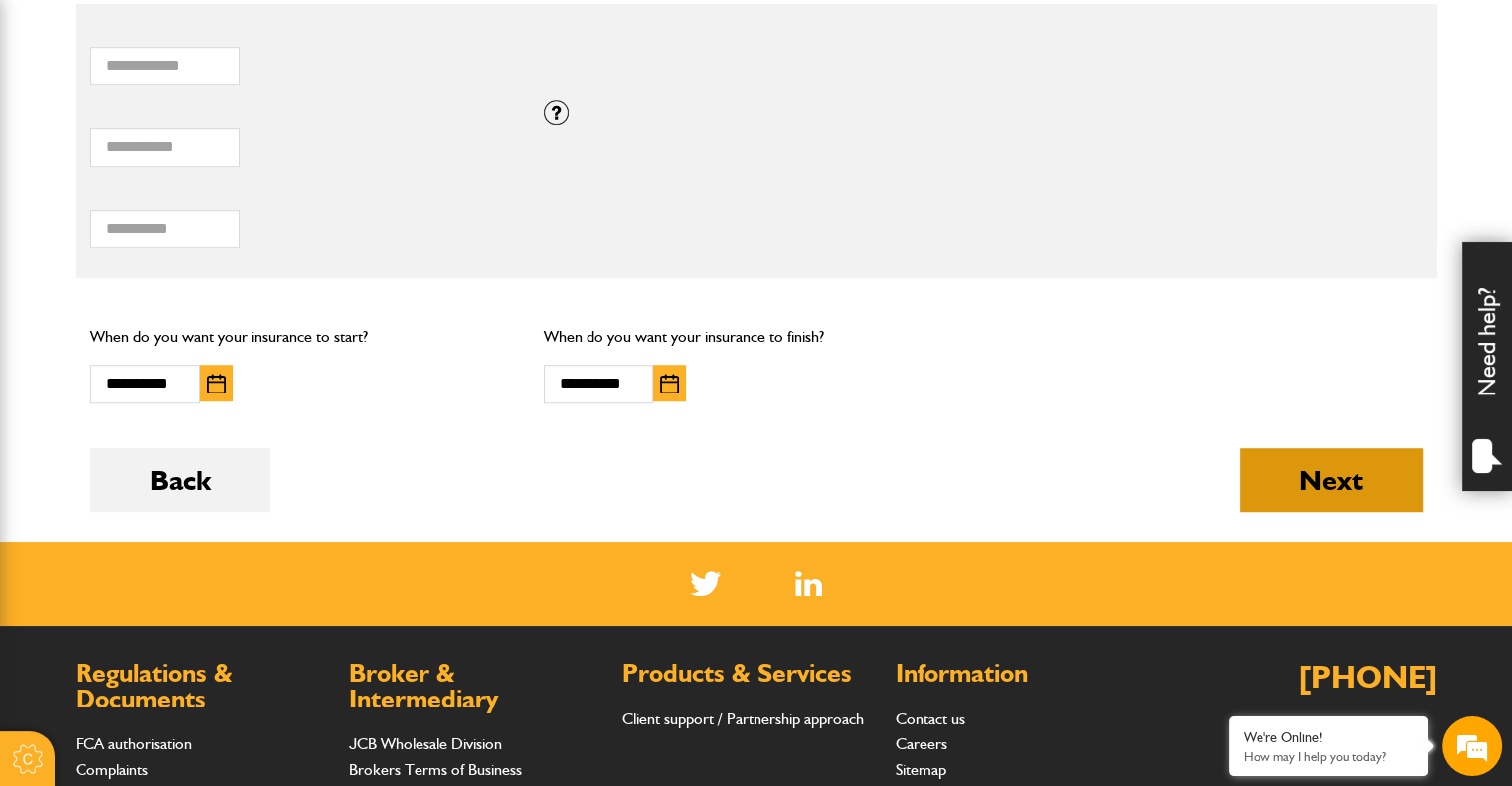 click on "Next" at bounding box center [1331, 480] 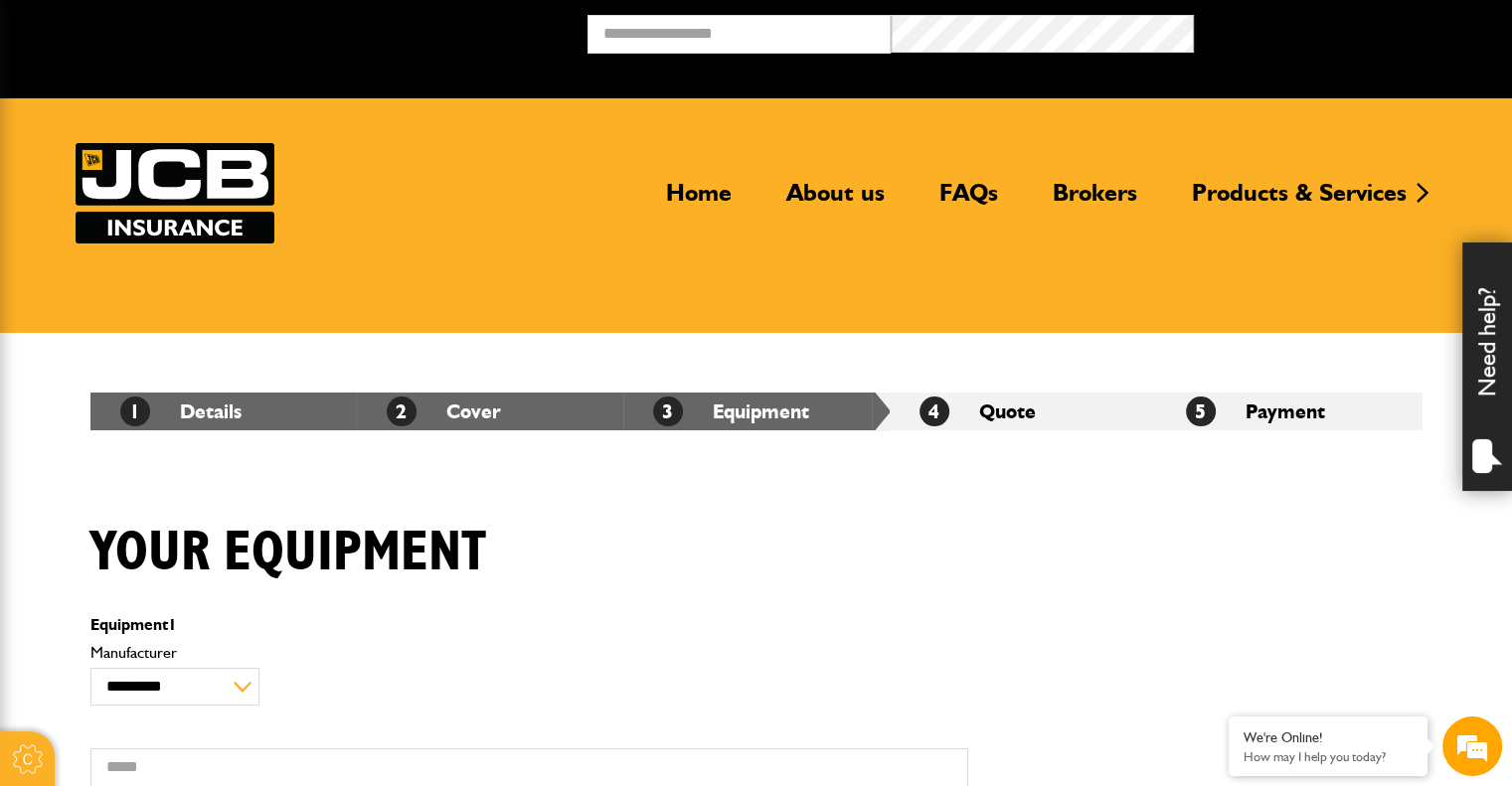 scroll, scrollTop: 99, scrollLeft: 0, axis: vertical 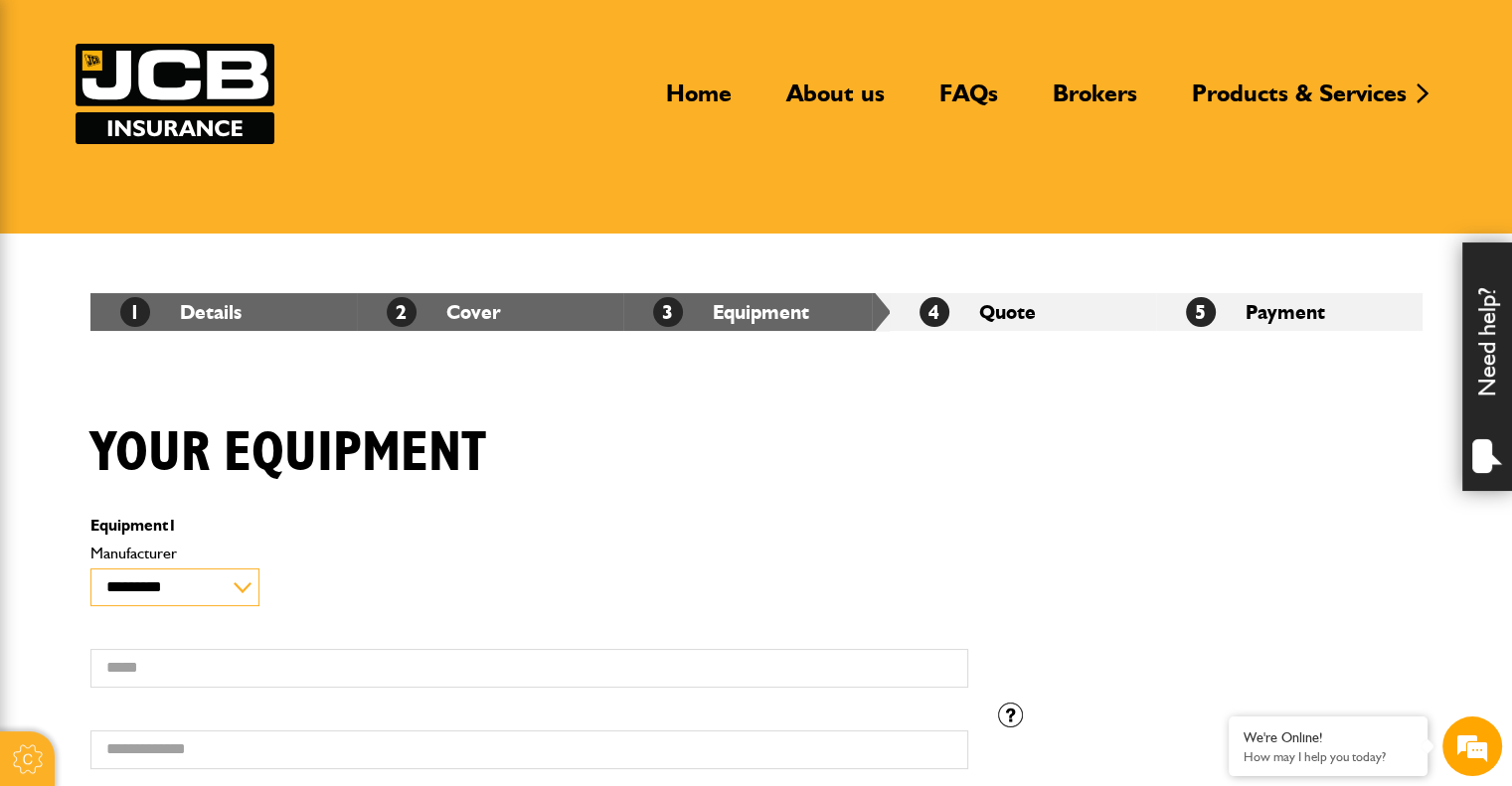 click on "**********" at bounding box center (175, 587) 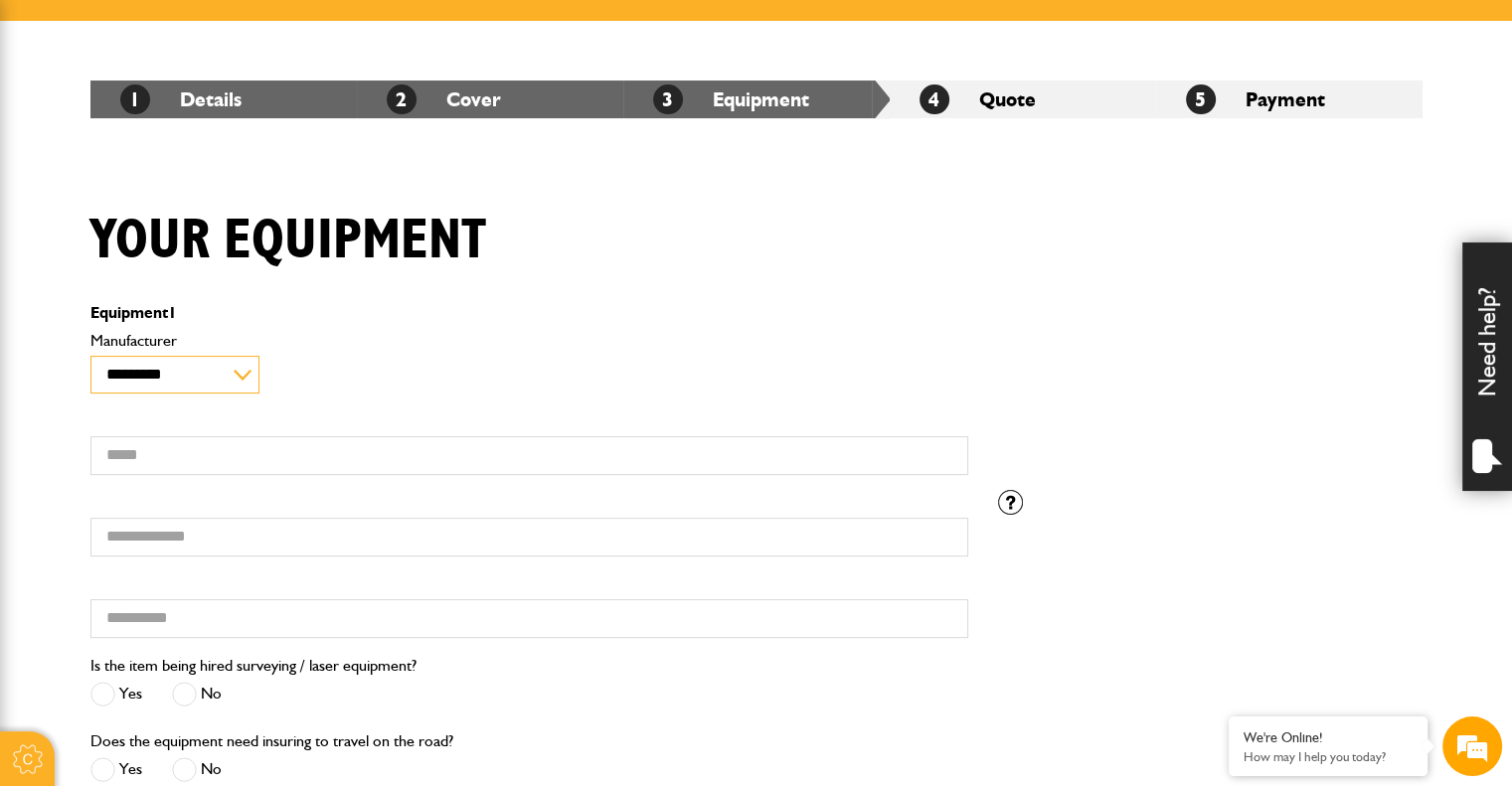 scroll, scrollTop: 397, scrollLeft: 0, axis: vertical 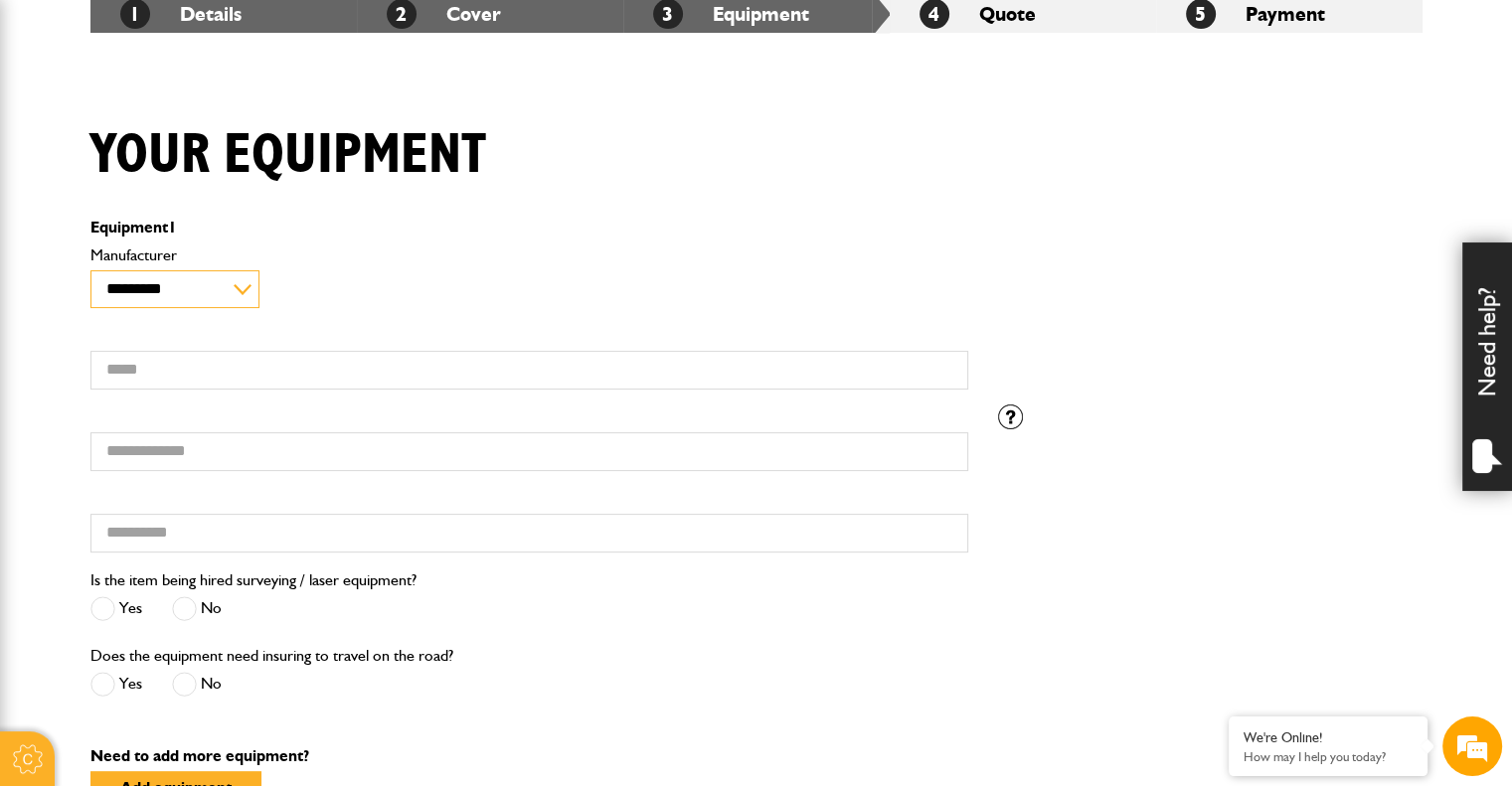 click on "**********" at bounding box center [175, 289] 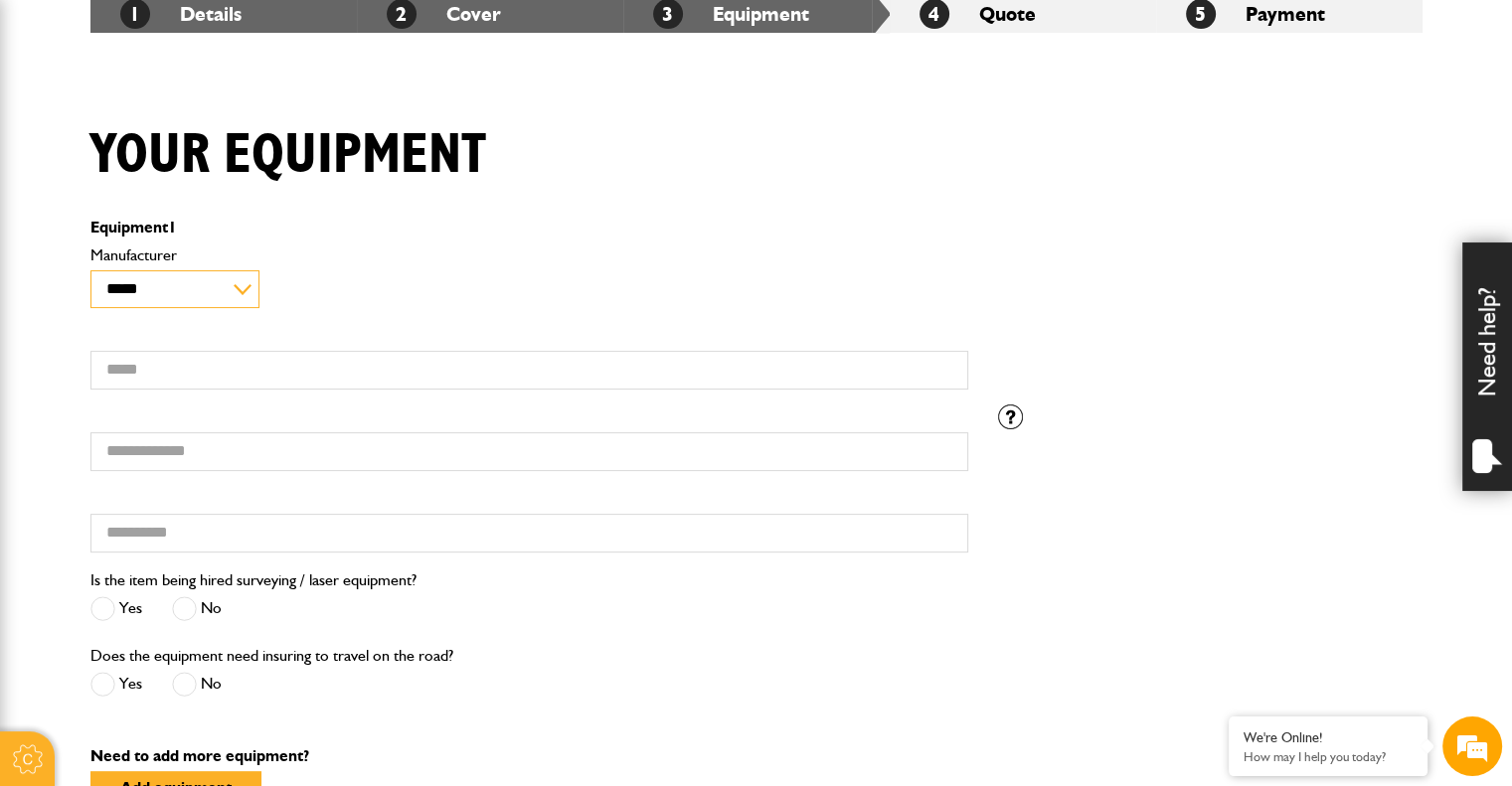 click on "**********" at bounding box center (175, 289) 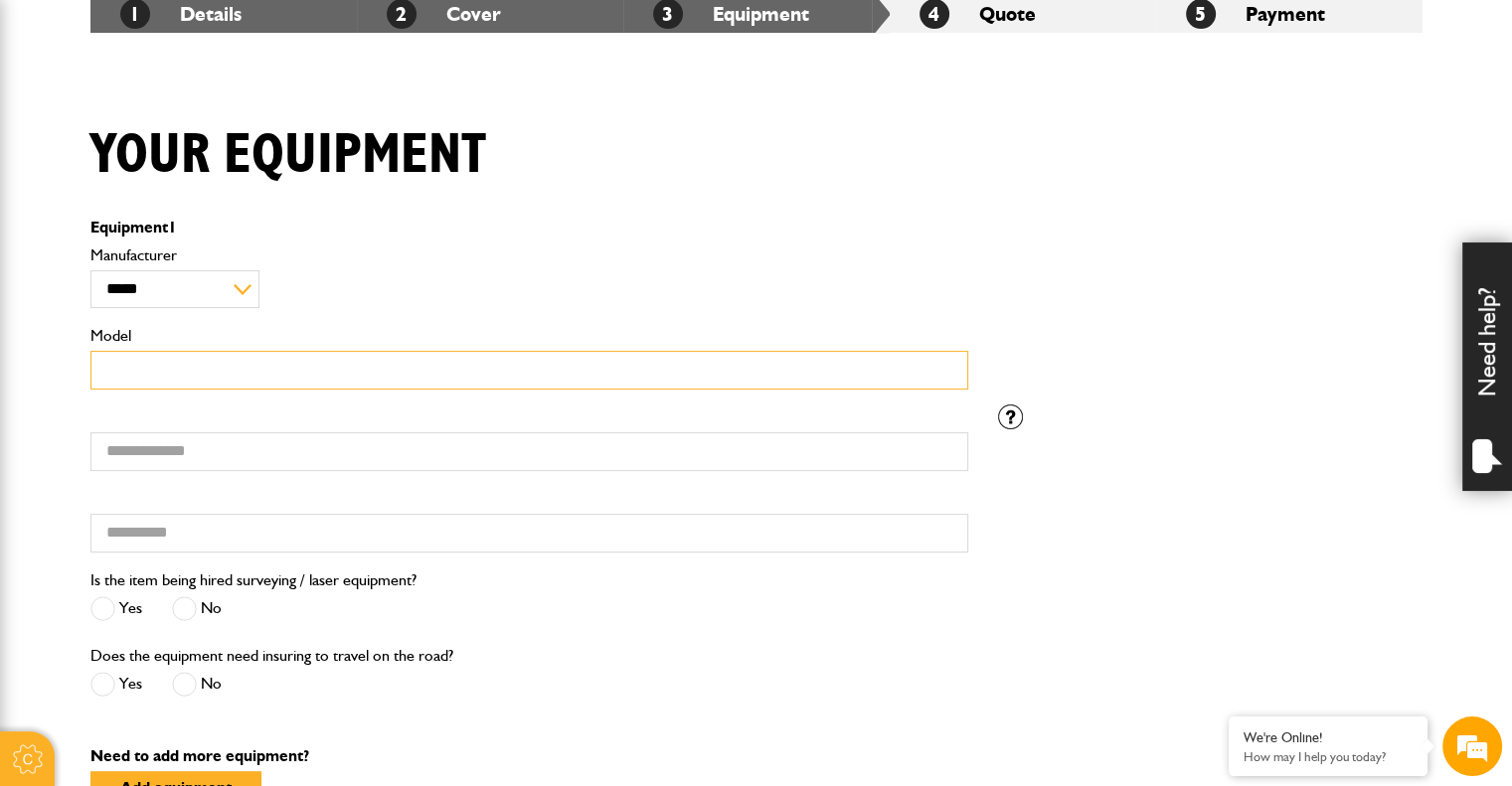 click on "Model" at bounding box center (529, 370) 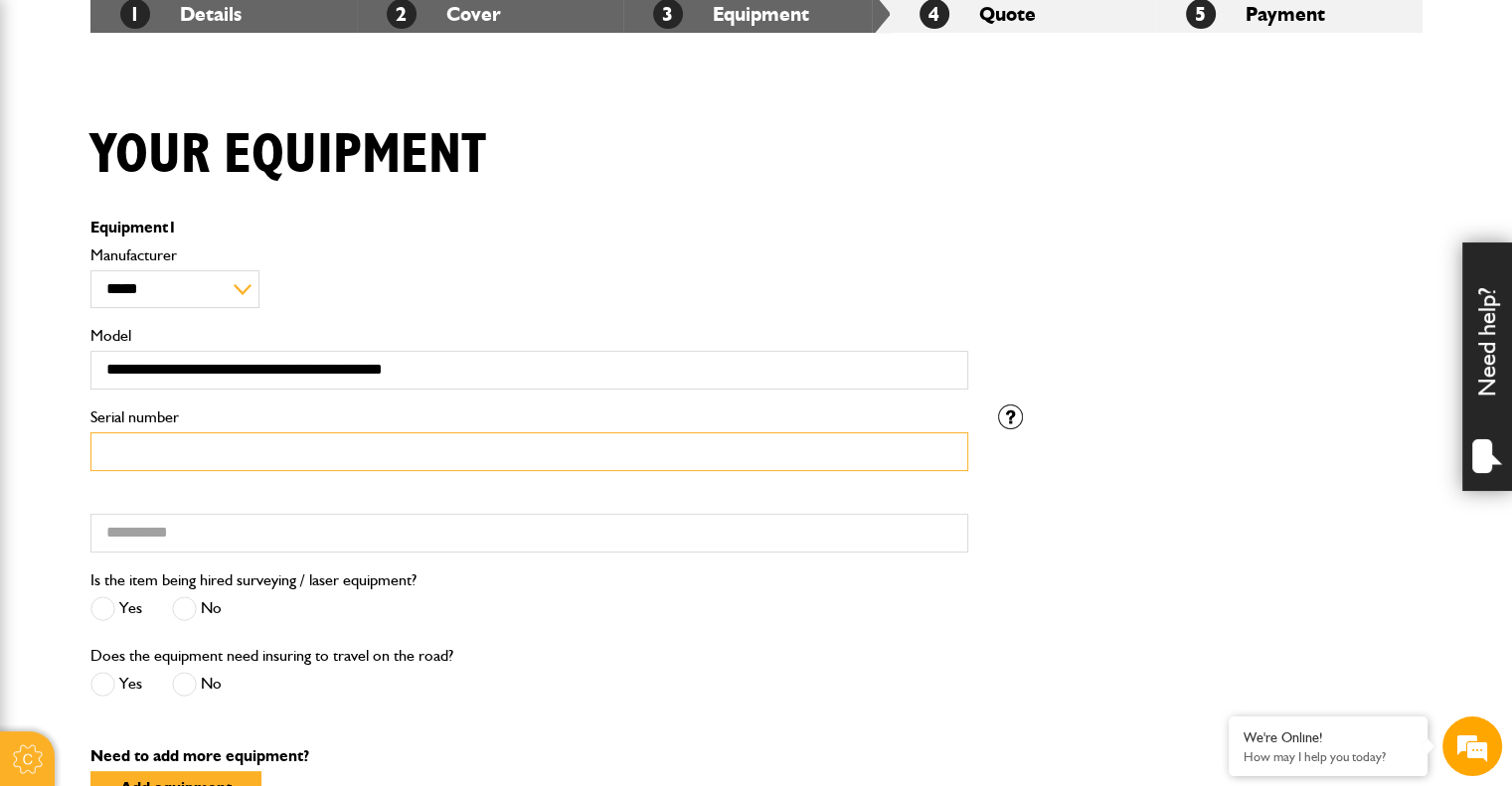 click on "Serial number" at bounding box center (529, 451) 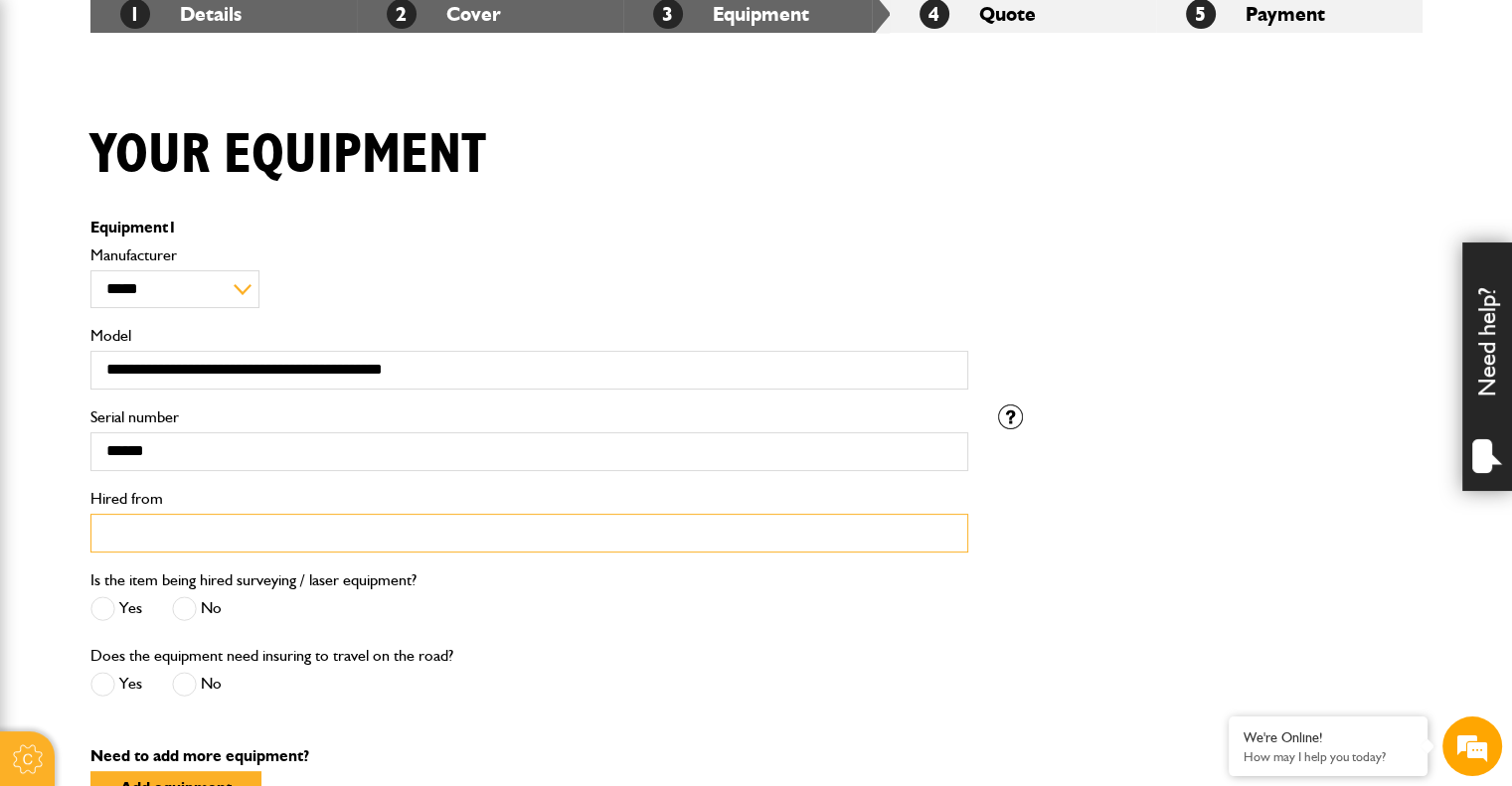 click on "Hired from" at bounding box center (529, 533) 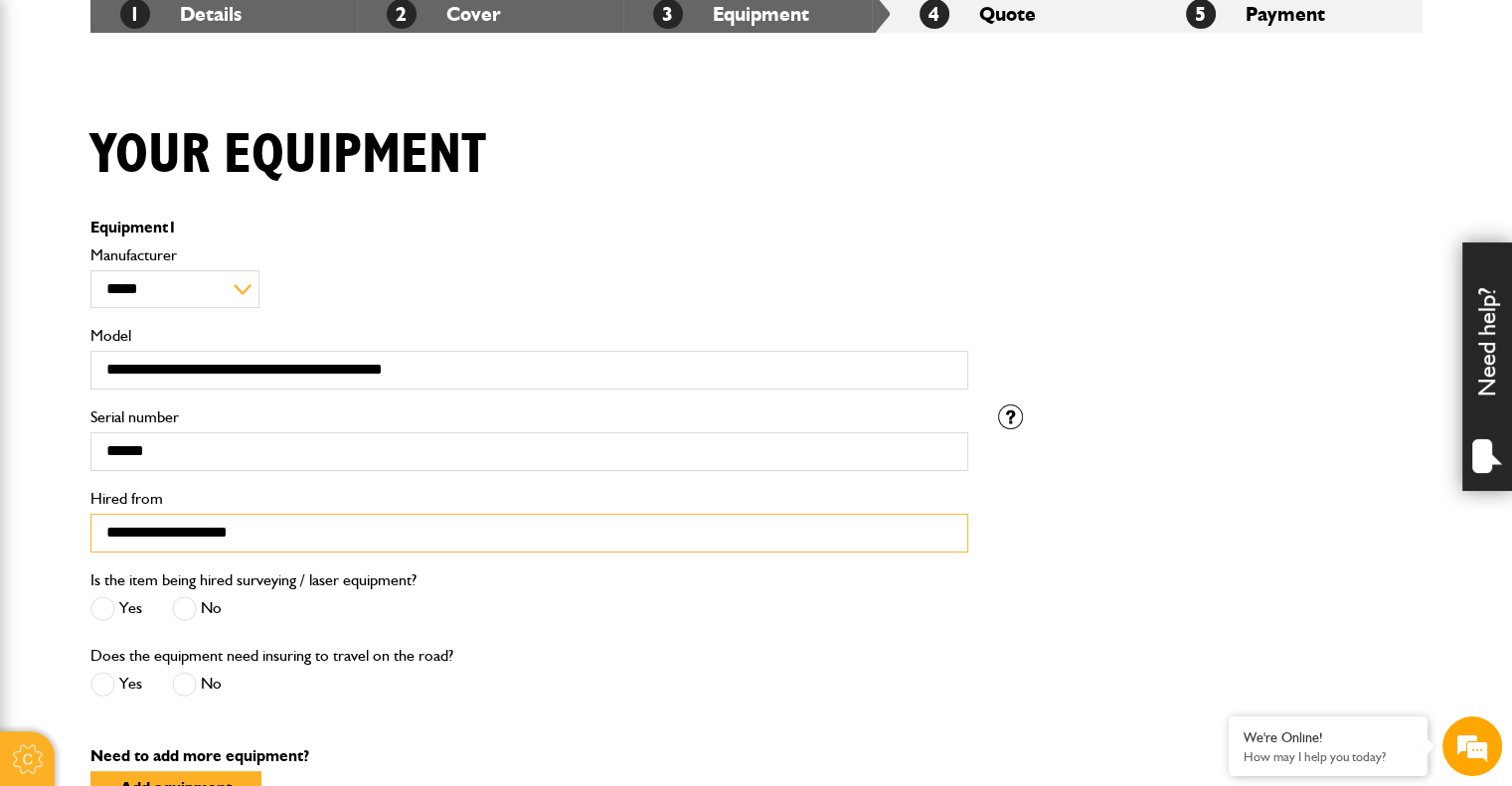 scroll, scrollTop: 497, scrollLeft: 0, axis: vertical 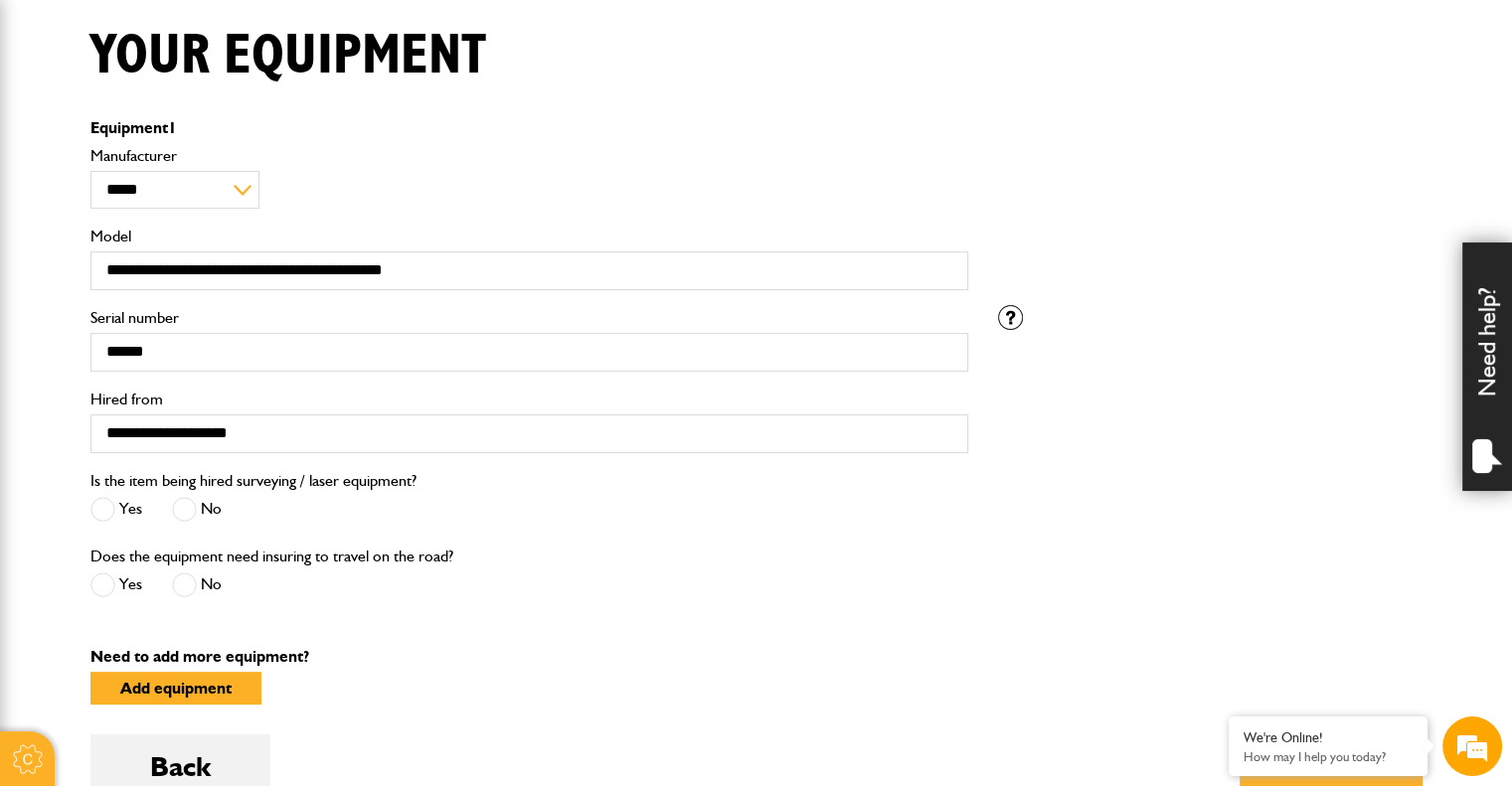 click at bounding box center [184, 509] 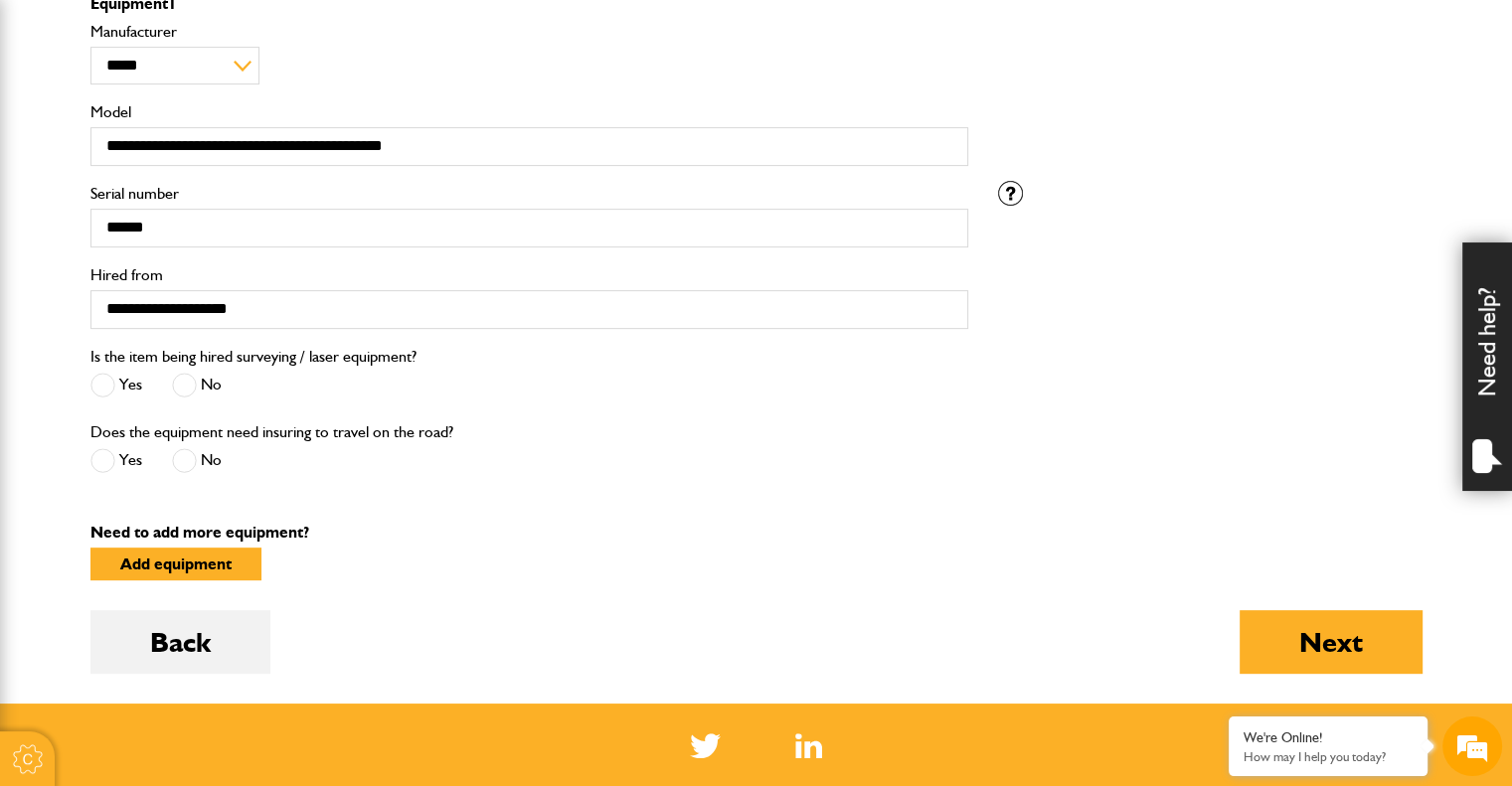 scroll, scrollTop: 795, scrollLeft: 0, axis: vertical 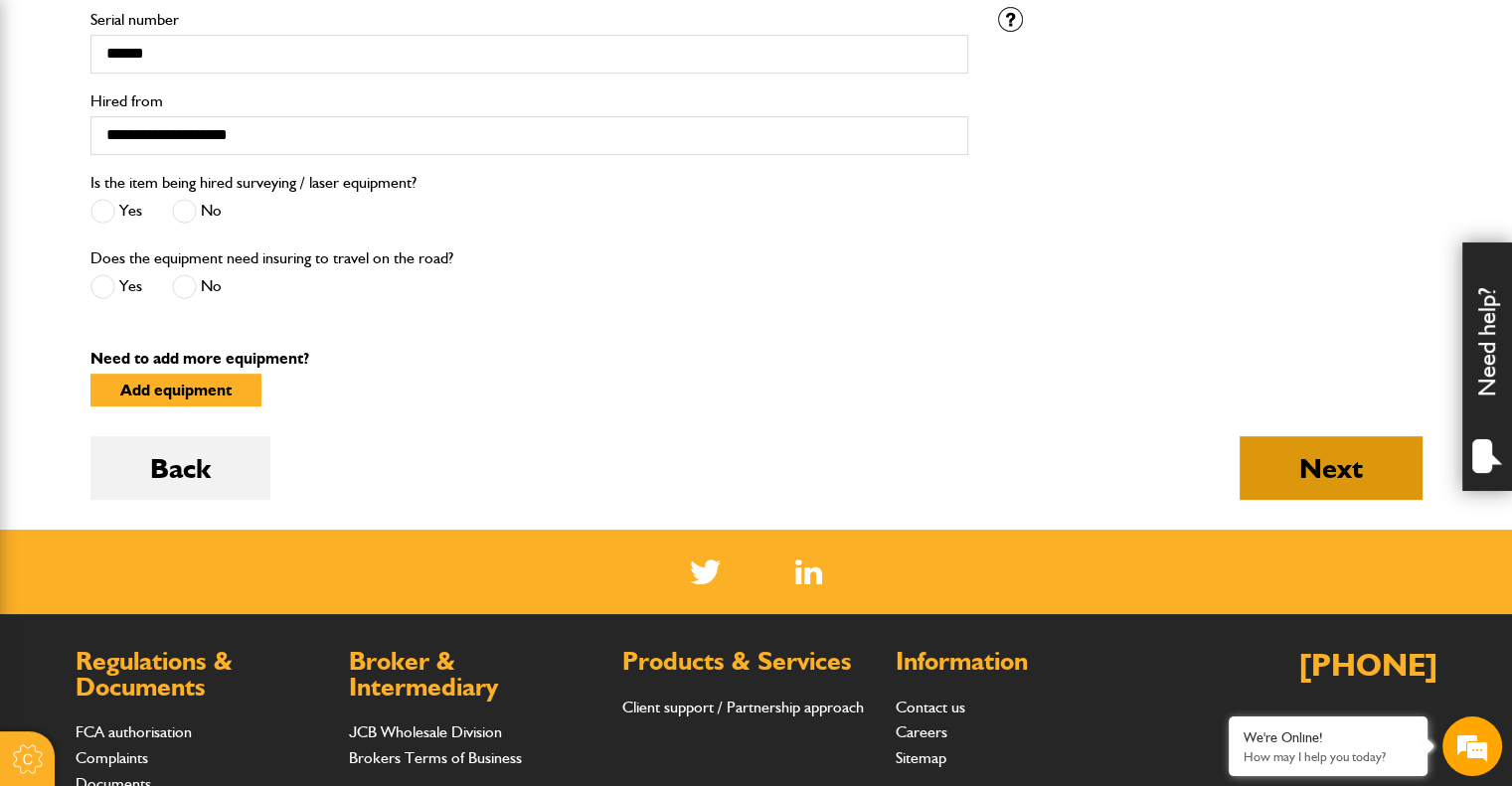 click on "Next" at bounding box center [1331, 468] 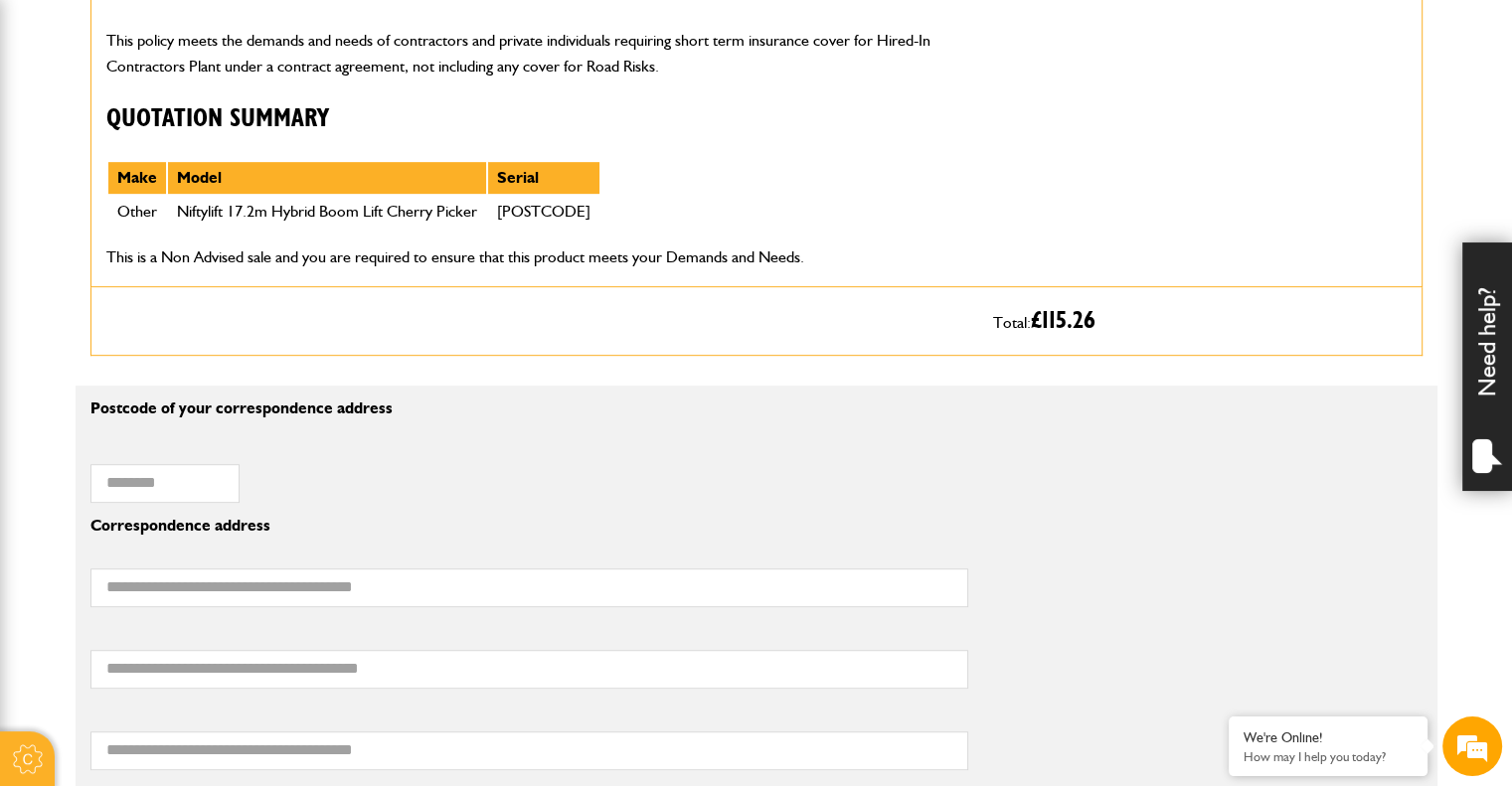 scroll, scrollTop: 1192, scrollLeft: 0, axis: vertical 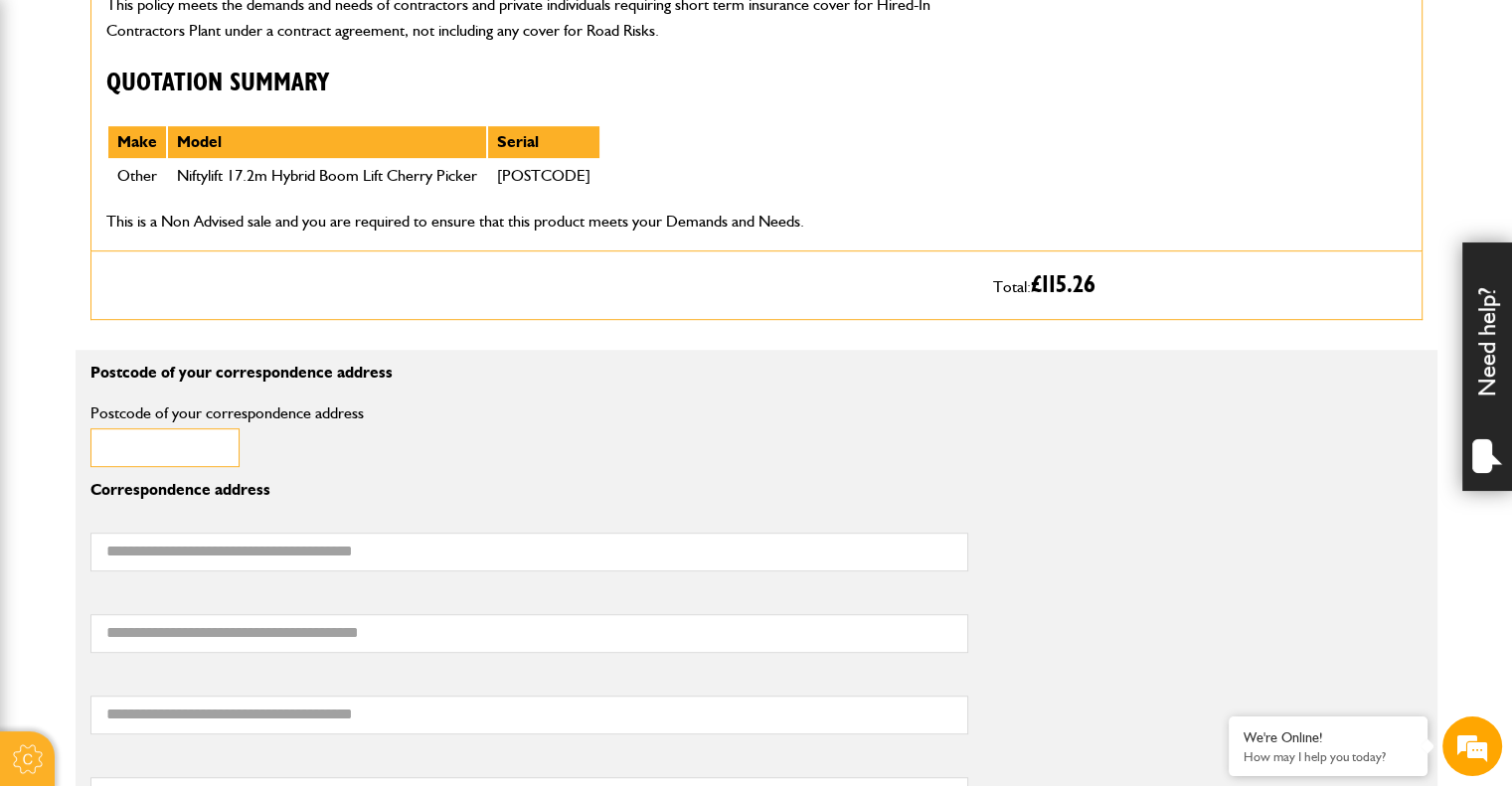 click on "Postcode of your correspondence address" at bounding box center [165, 447] 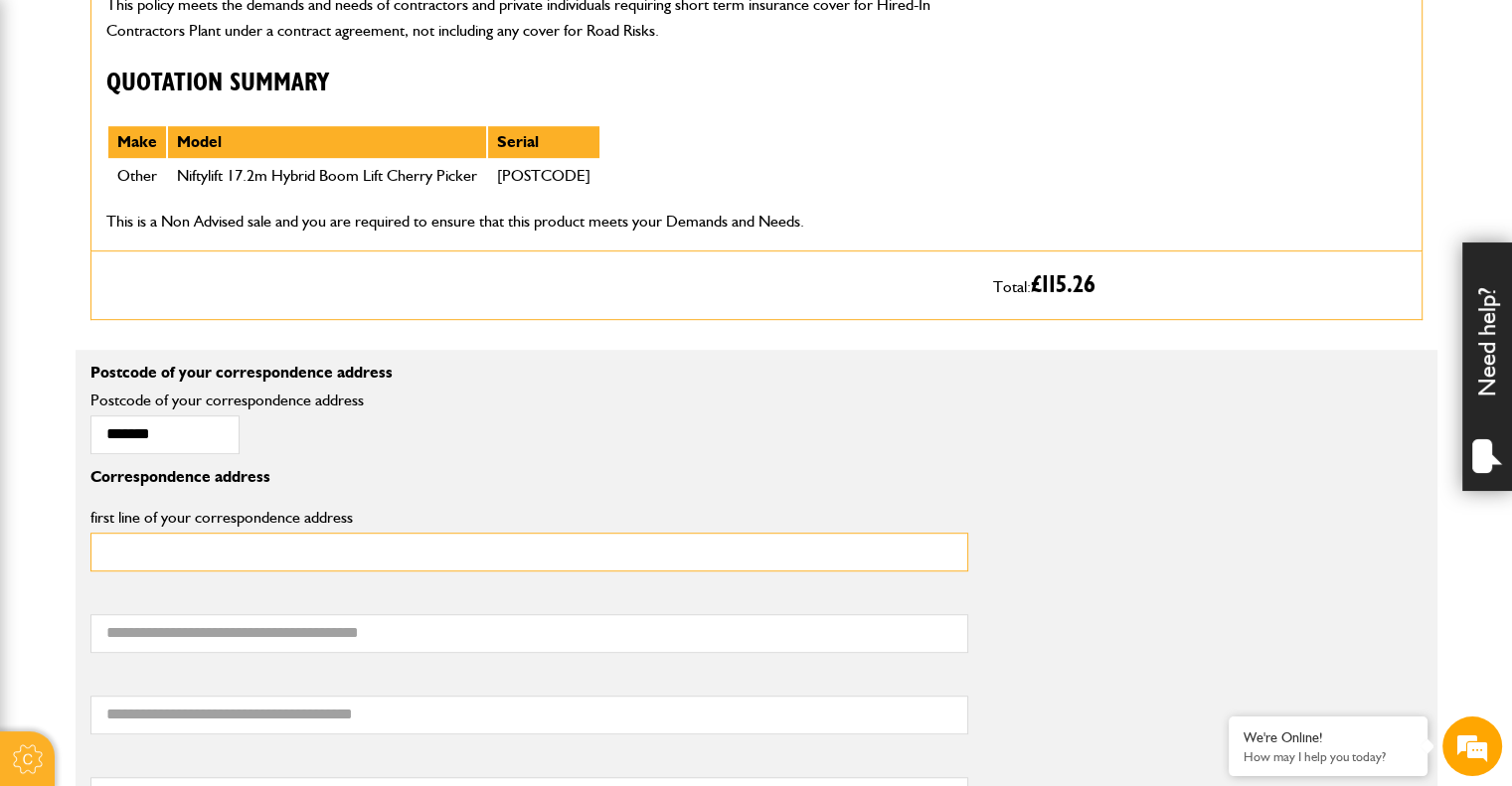 drag, startPoint x: 139, startPoint y: 552, endPoint x: 184, endPoint y: 552, distance: 45 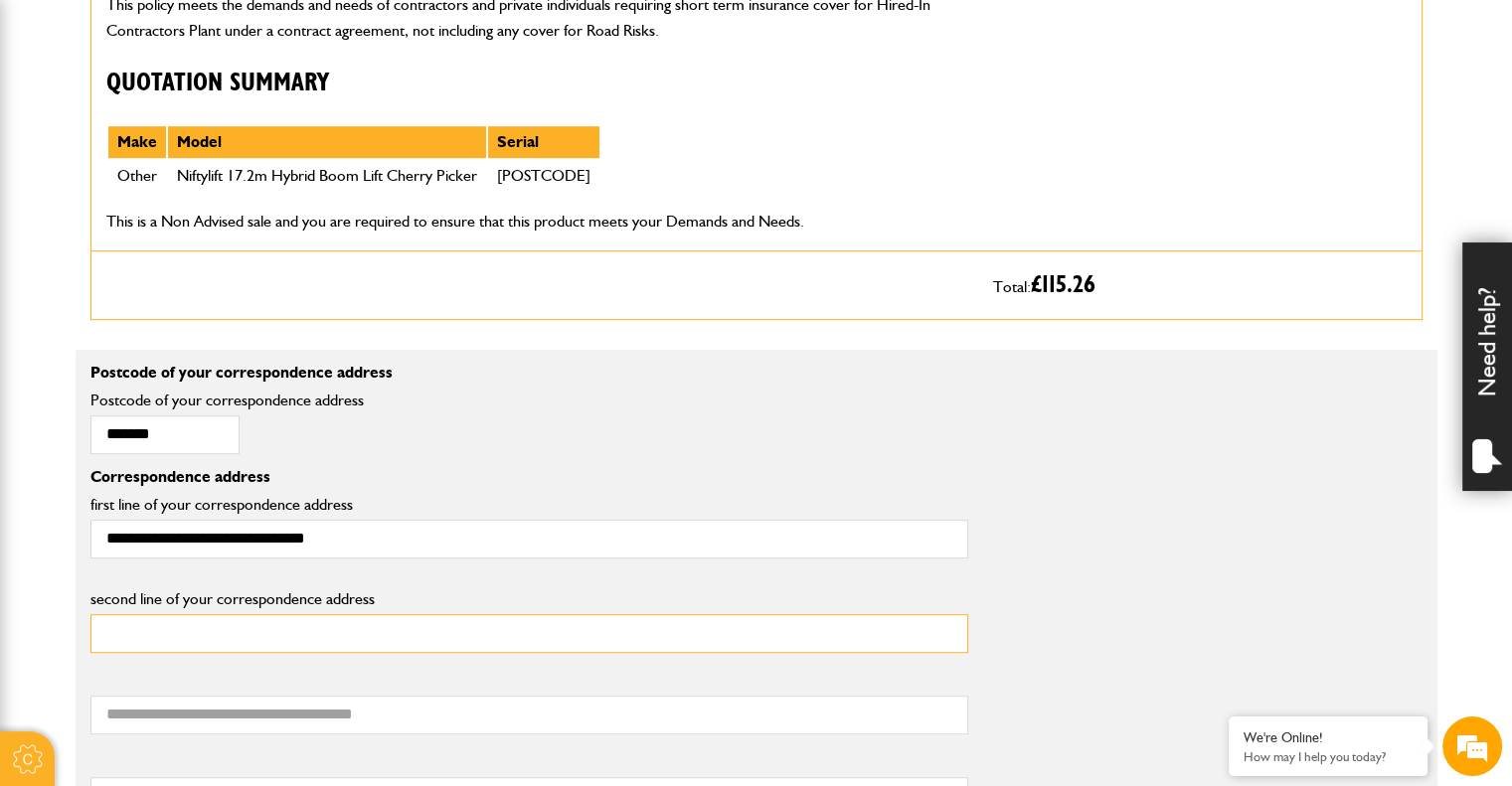 drag, startPoint x: 258, startPoint y: 627, endPoint x: 259, endPoint y: 639, distance: 12.0415946 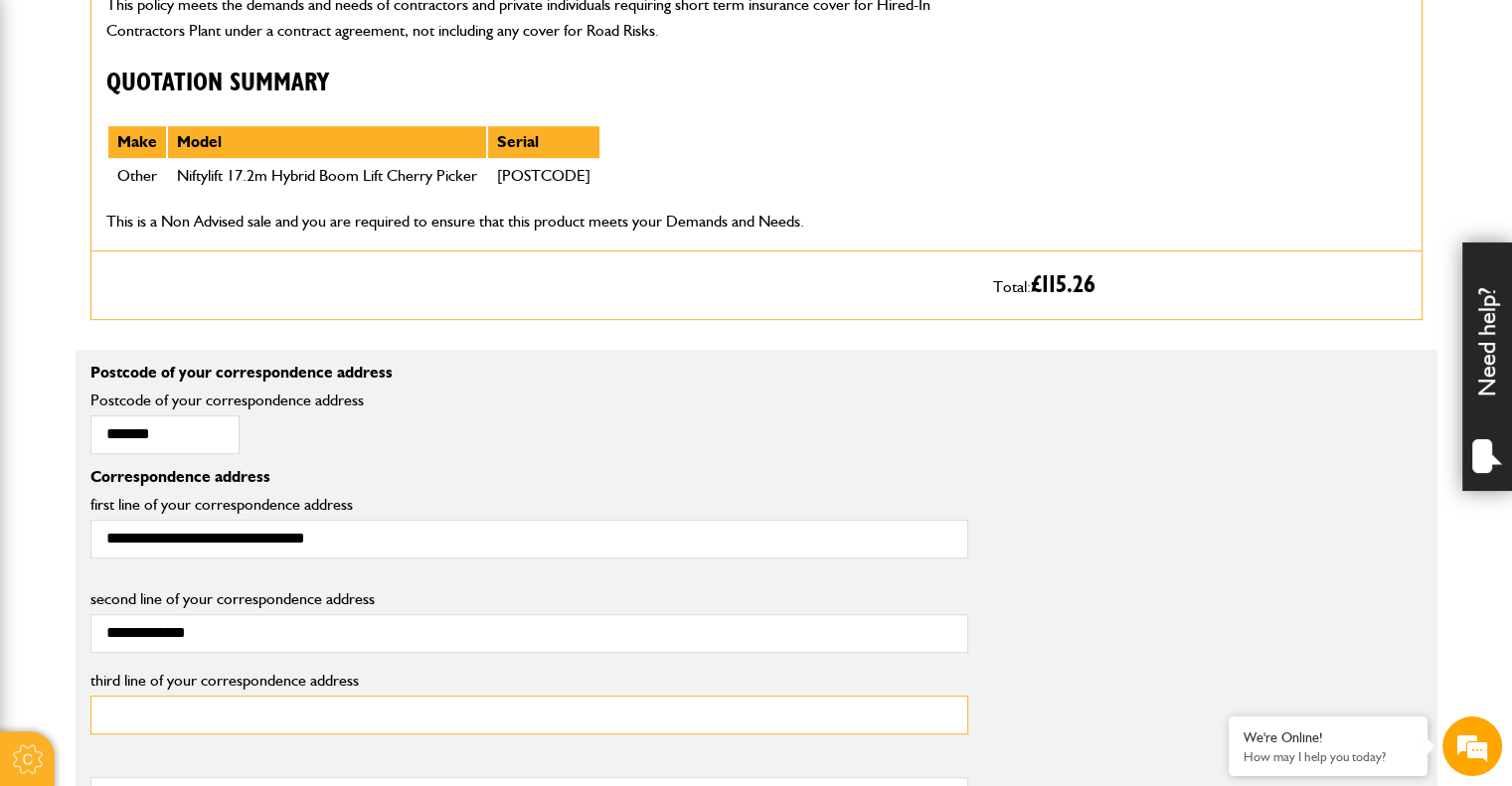 click on "third line of your correspondence address" at bounding box center [529, 714] 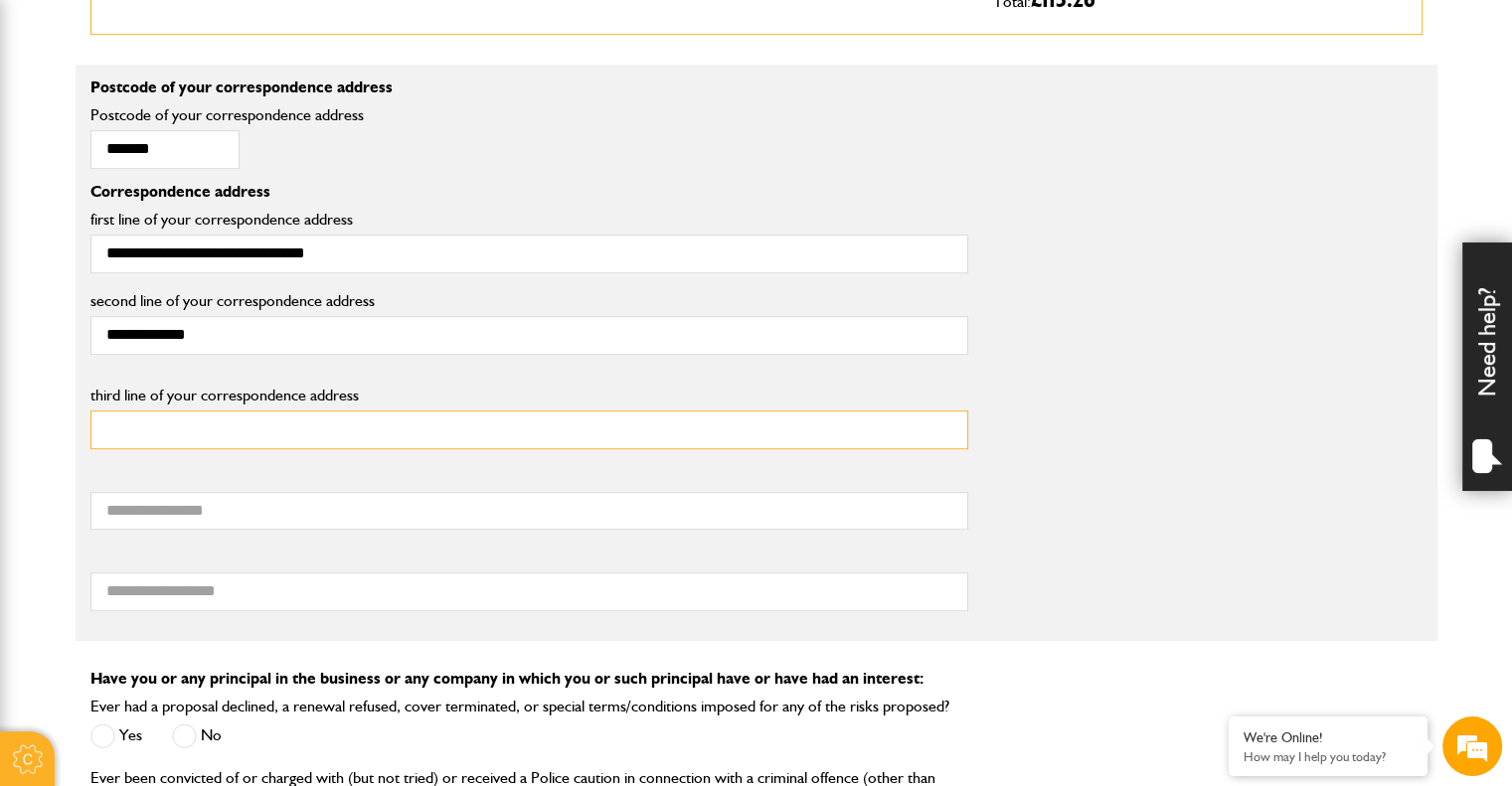 scroll, scrollTop: 1491, scrollLeft: 0, axis: vertical 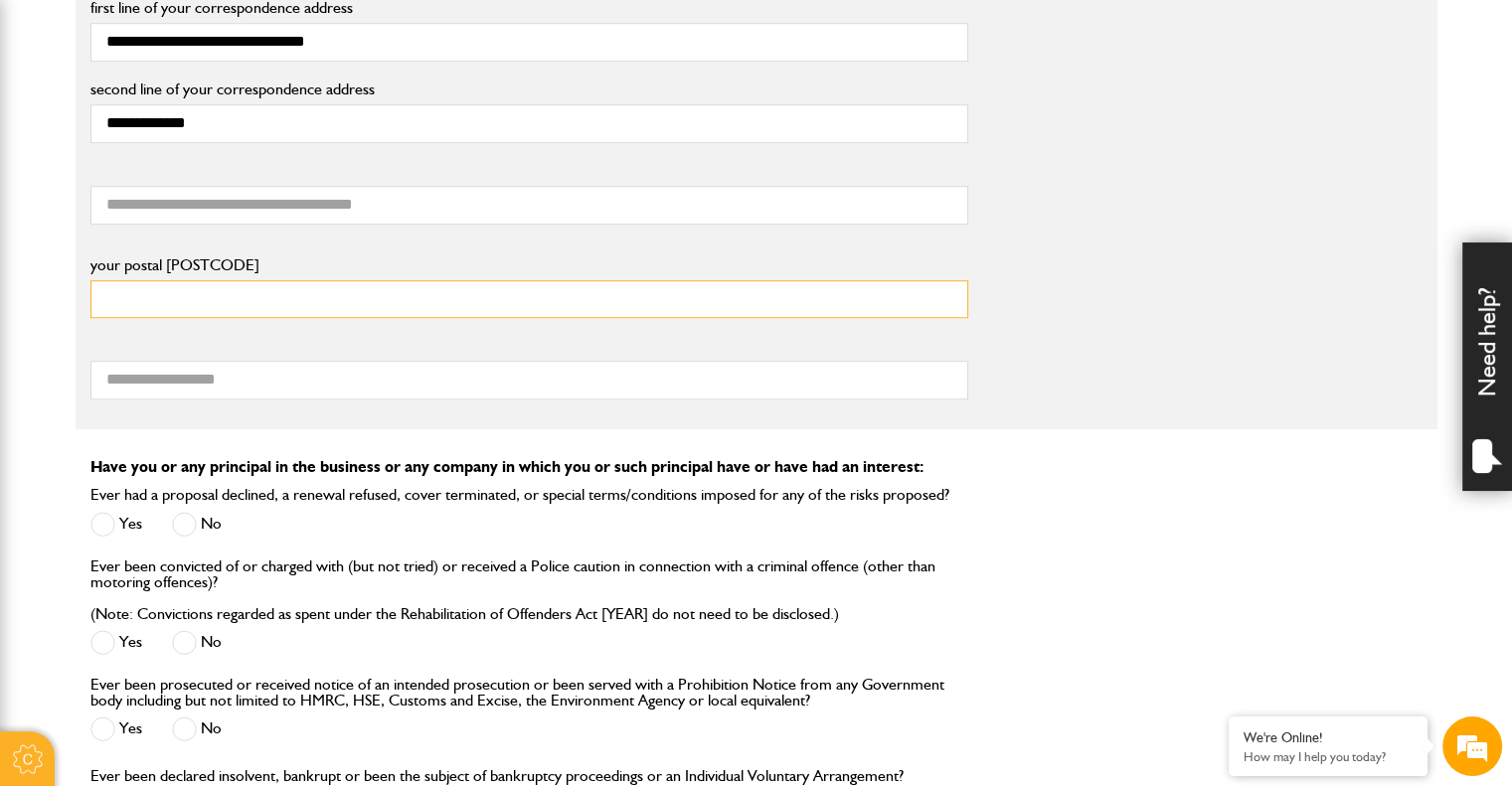click on "your postal town" at bounding box center (529, 299) 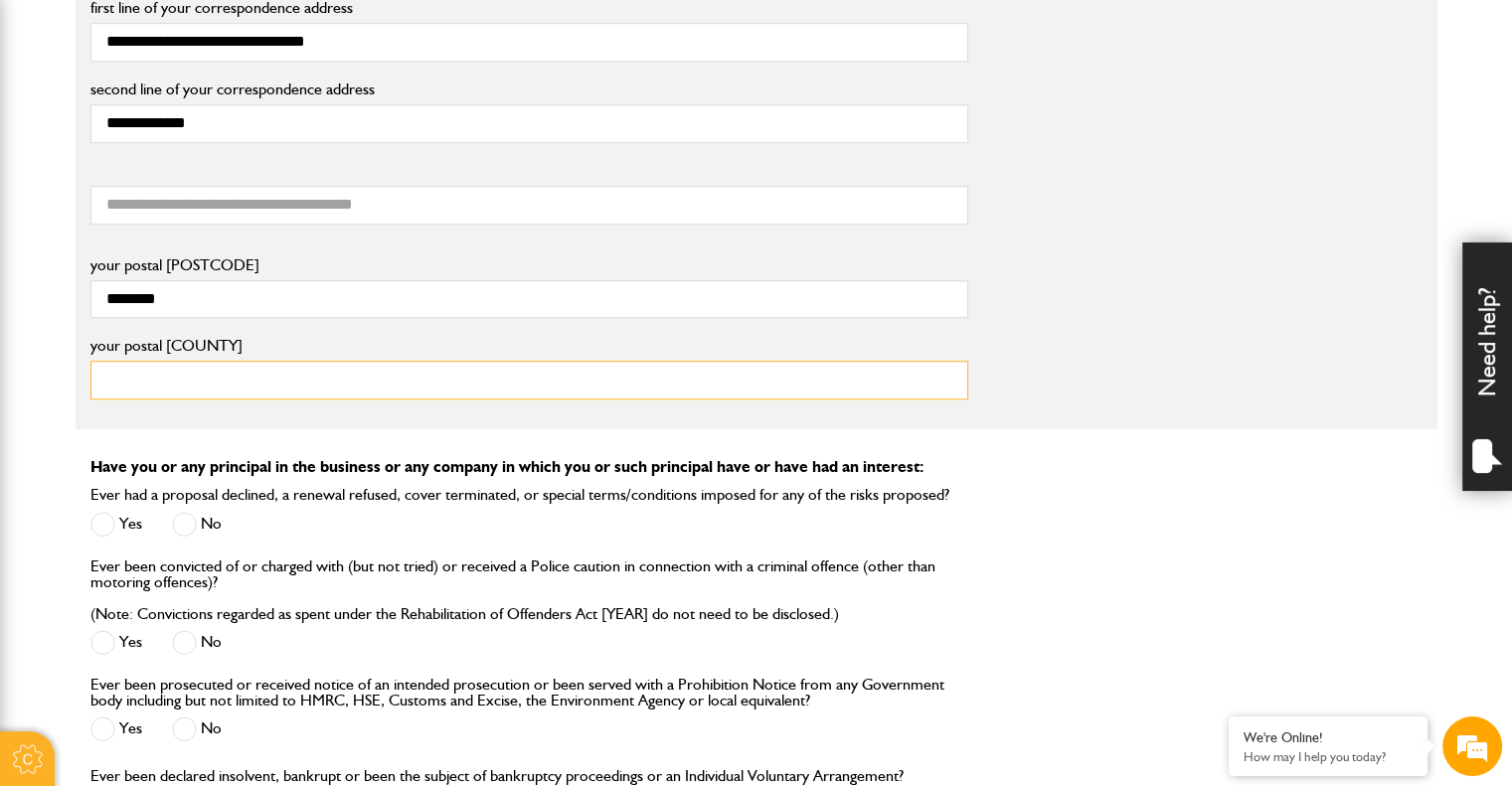 click on "your postal county" at bounding box center (529, 380) 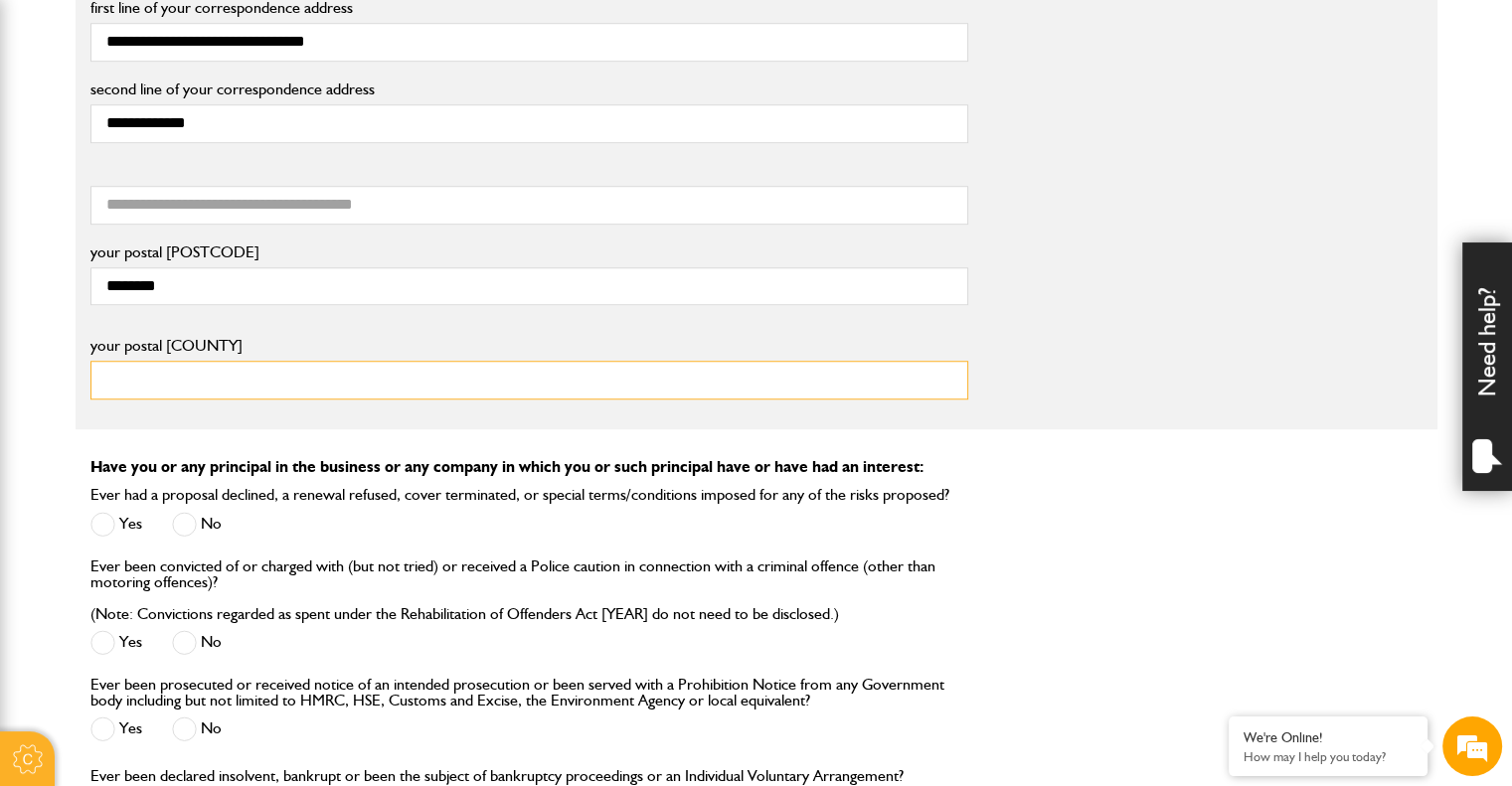 type on "******" 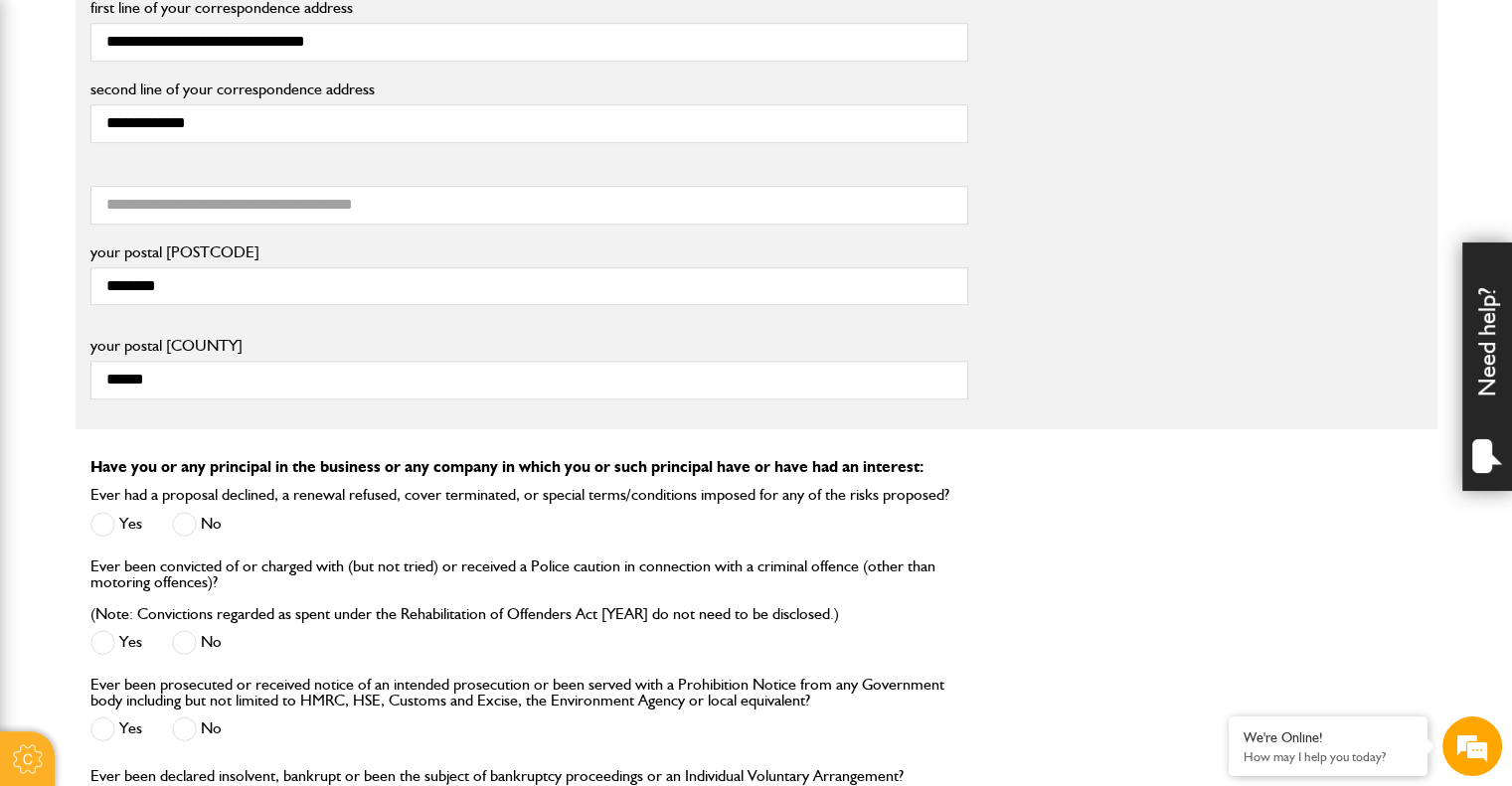 click at bounding box center [184, 524] 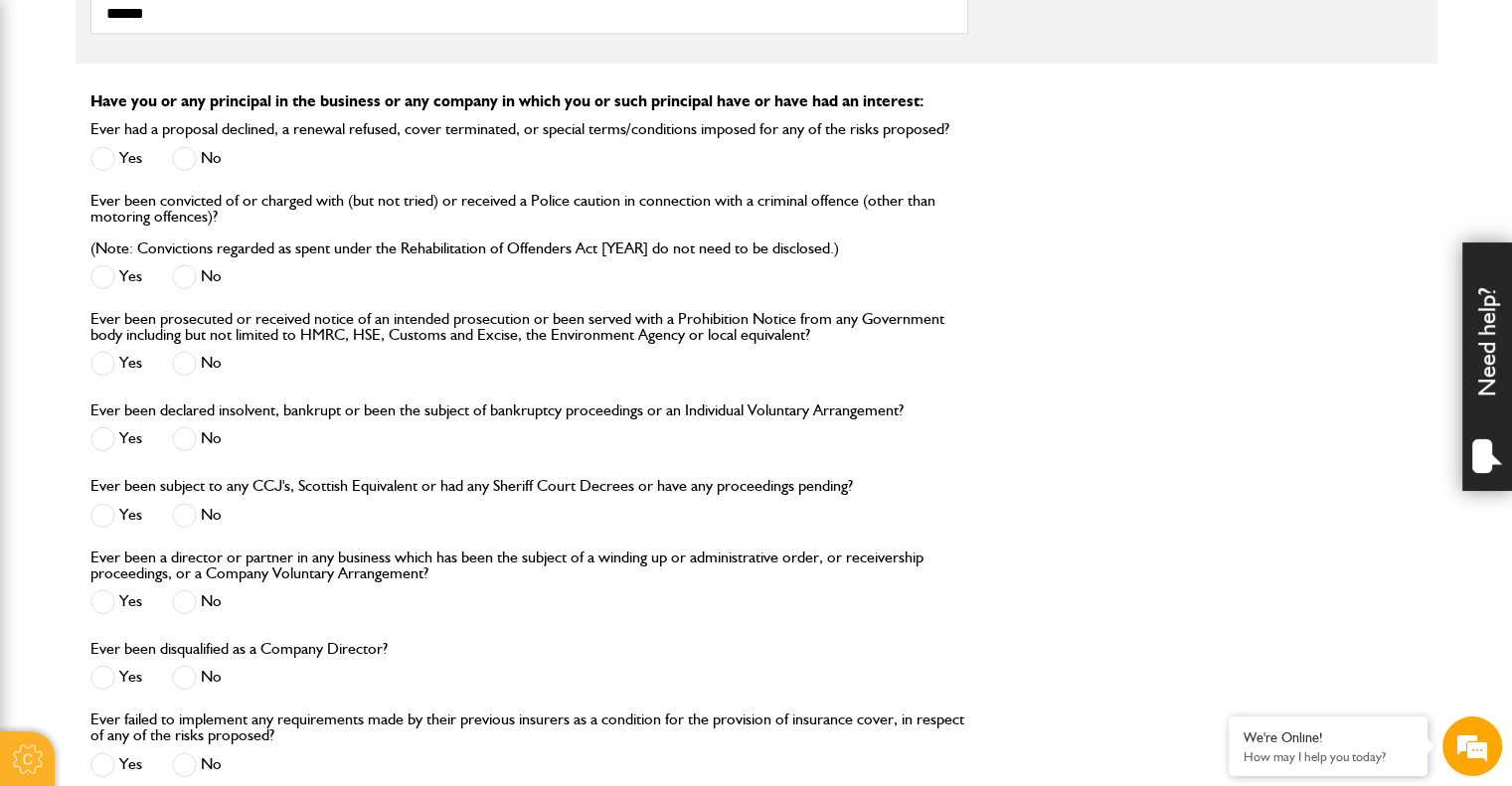 scroll, scrollTop: 1987, scrollLeft: 0, axis: vertical 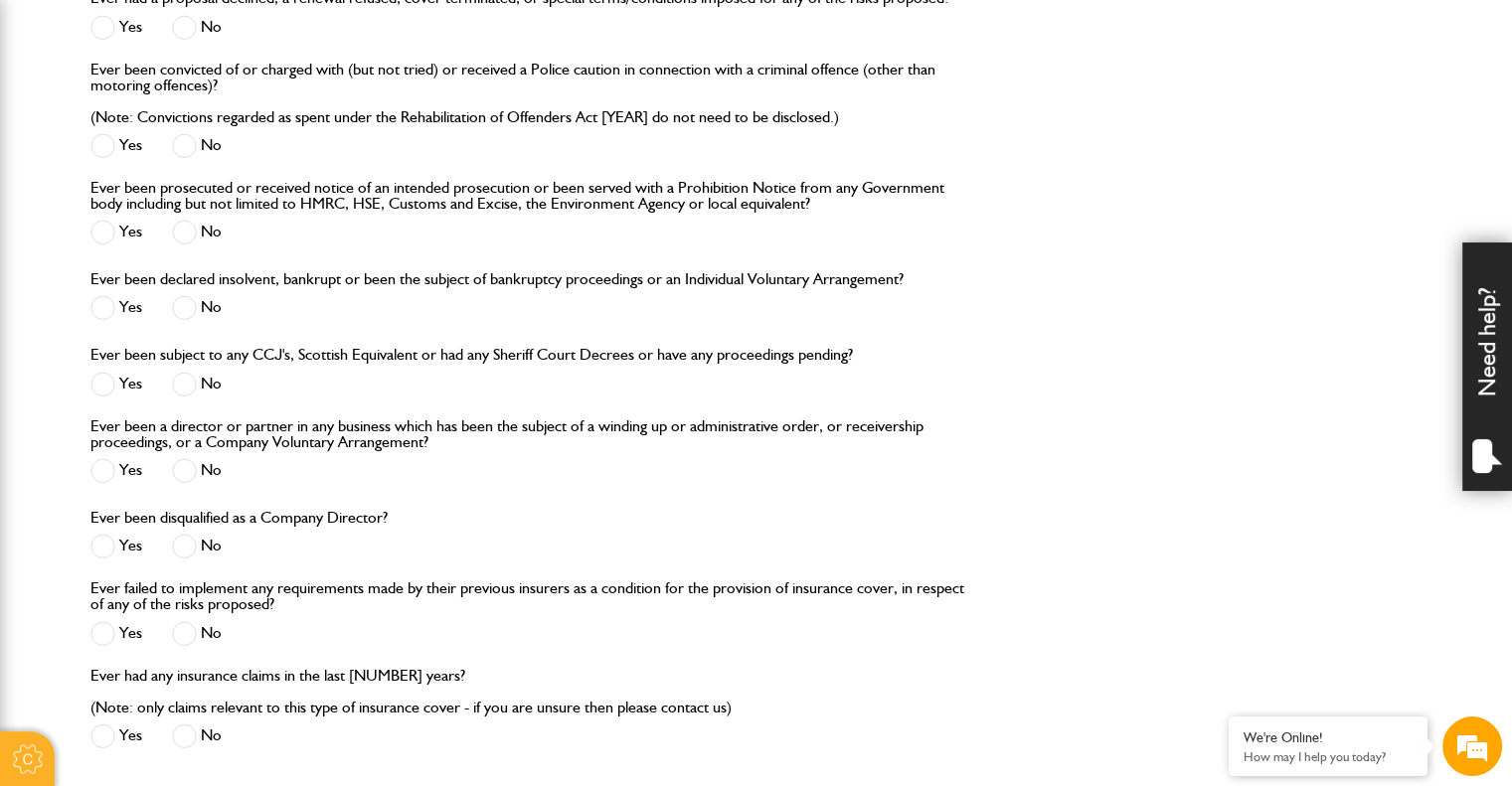 click at bounding box center [184, 307] 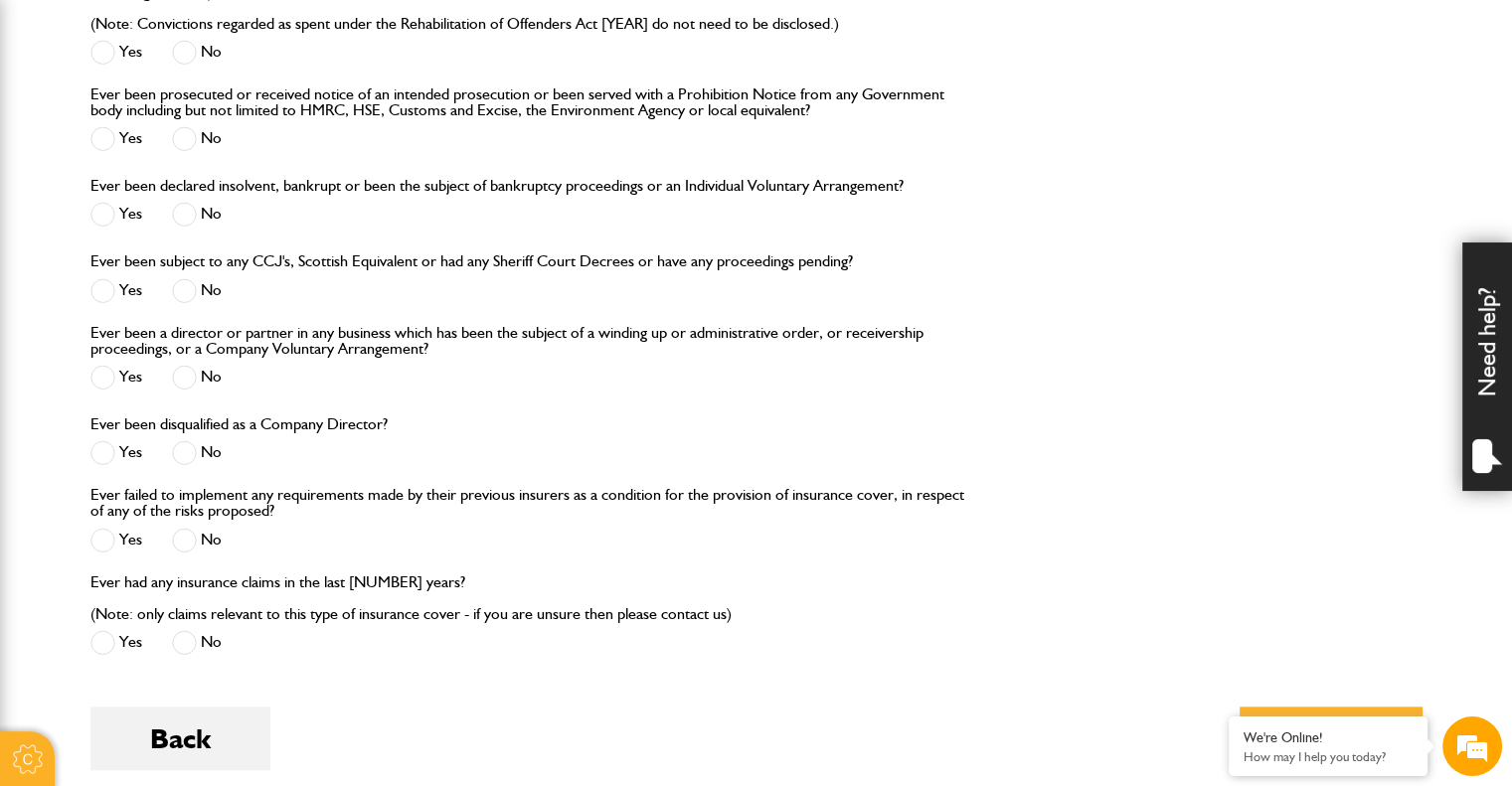 scroll, scrollTop: 2186, scrollLeft: 0, axis: vertical 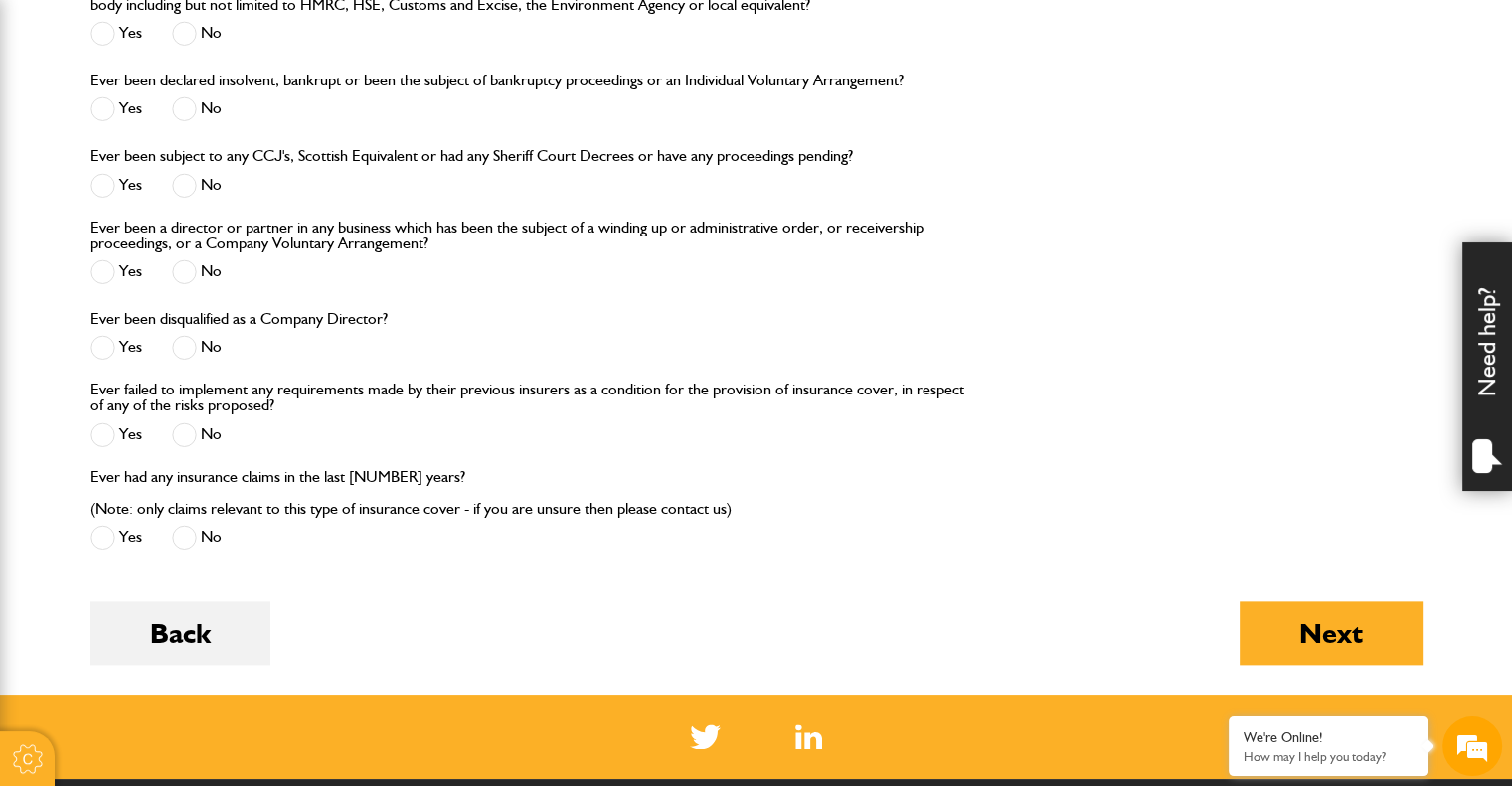 click at bounding box center (102, 537) 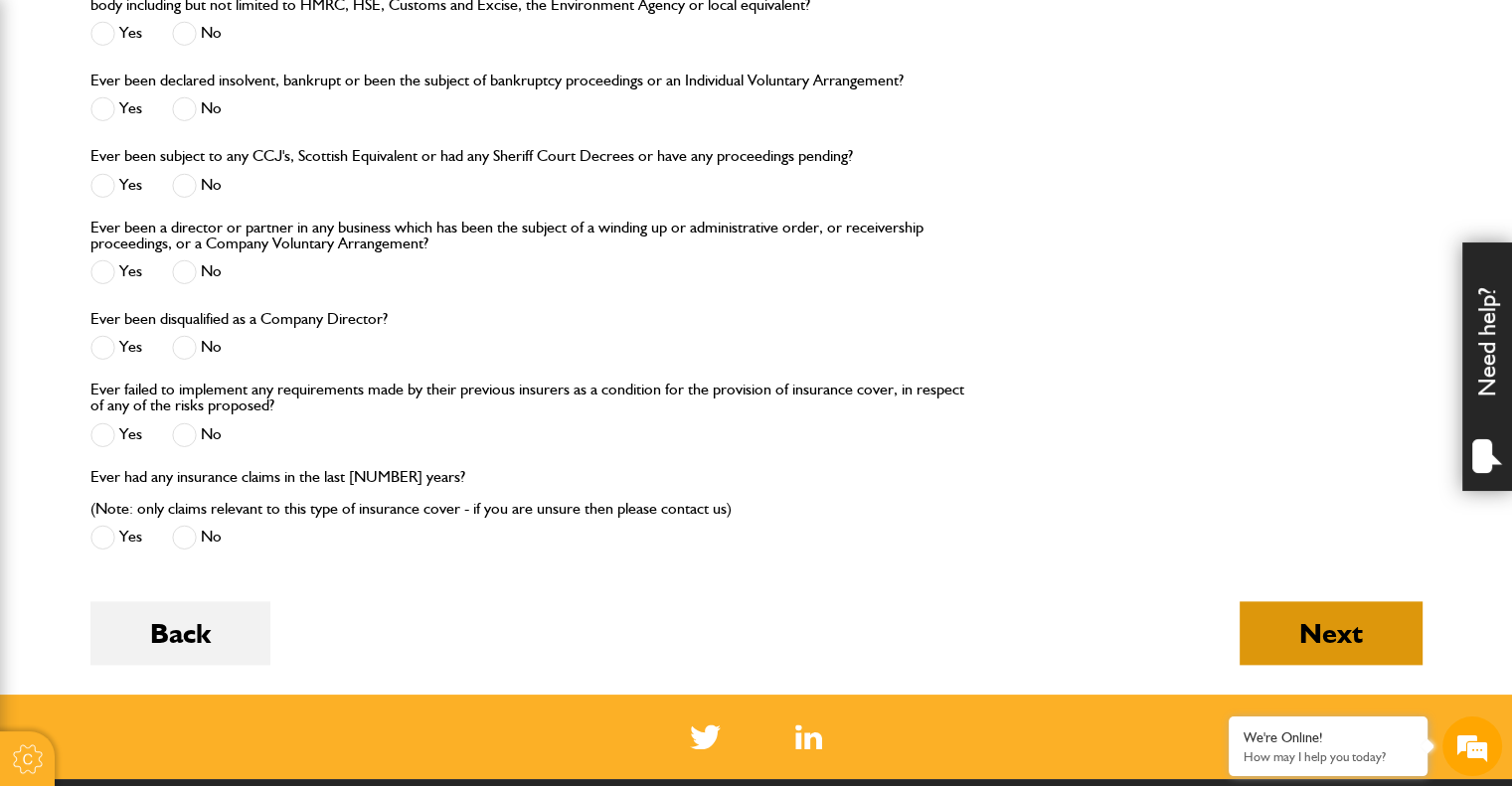 click on "Next" at bounding box center [1331, 633] 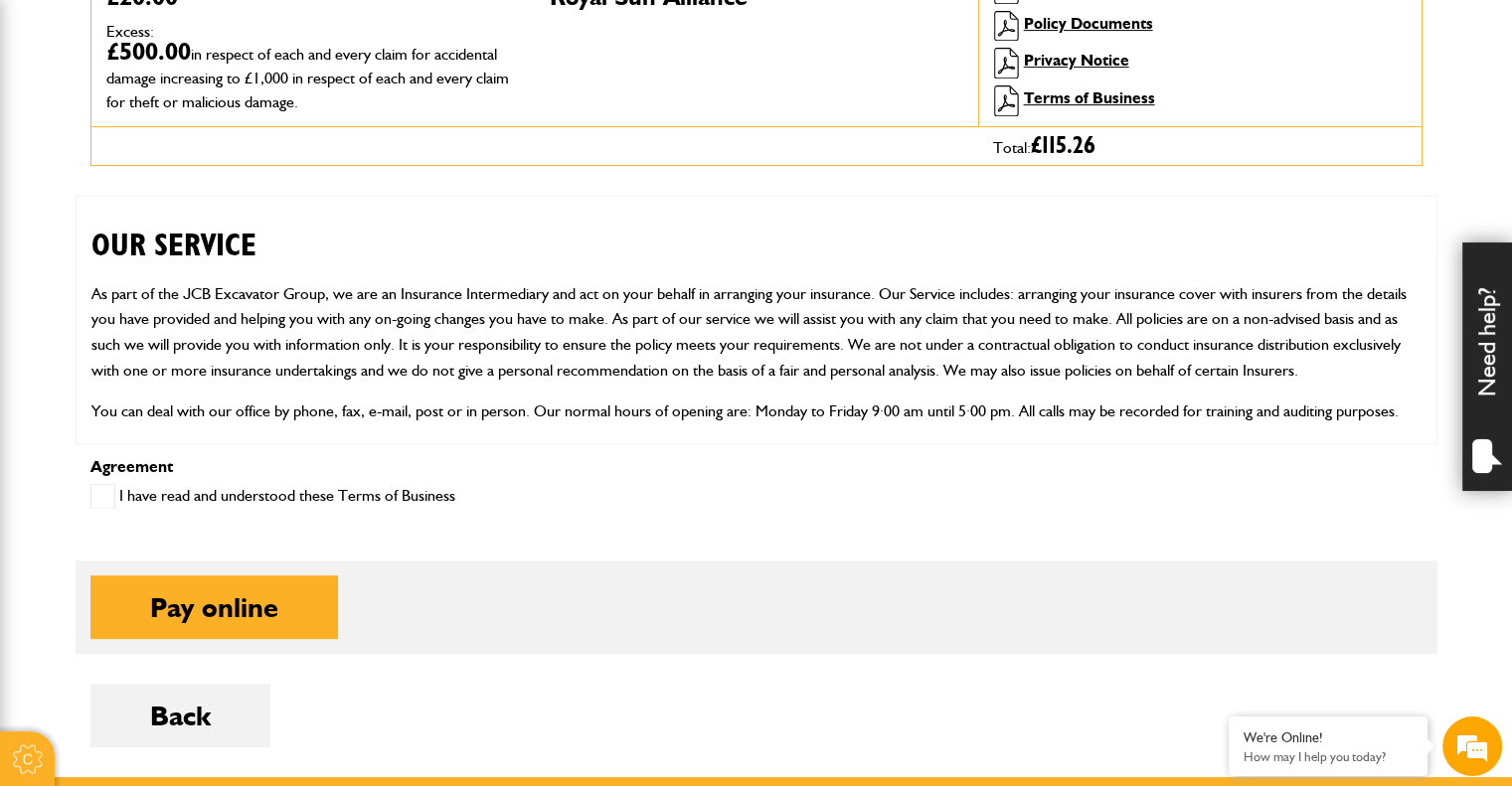 scroll, scrollTop: 795, scrollLeft: 0, axis: vertical 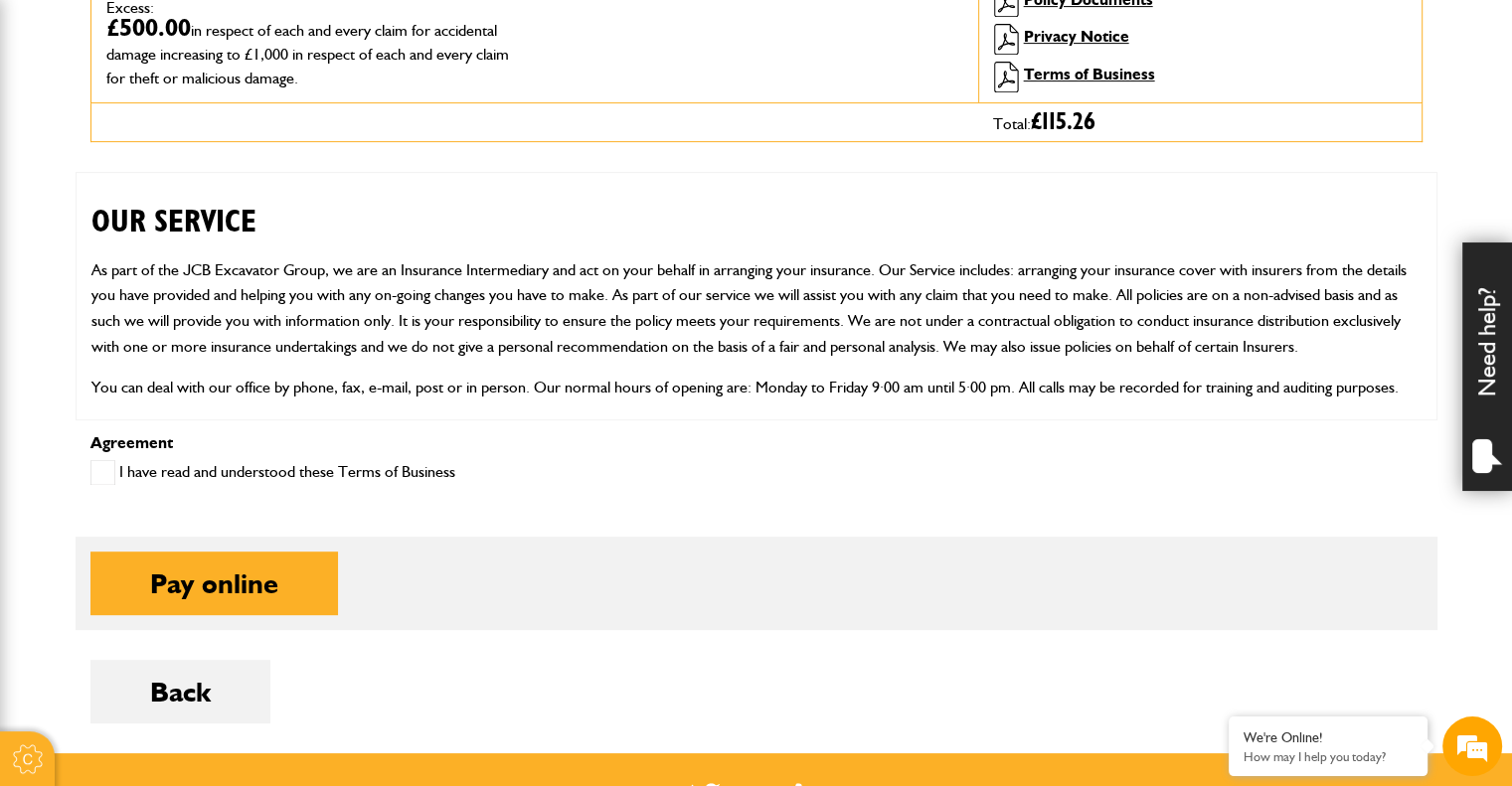 click at bounding box center [102, 472] 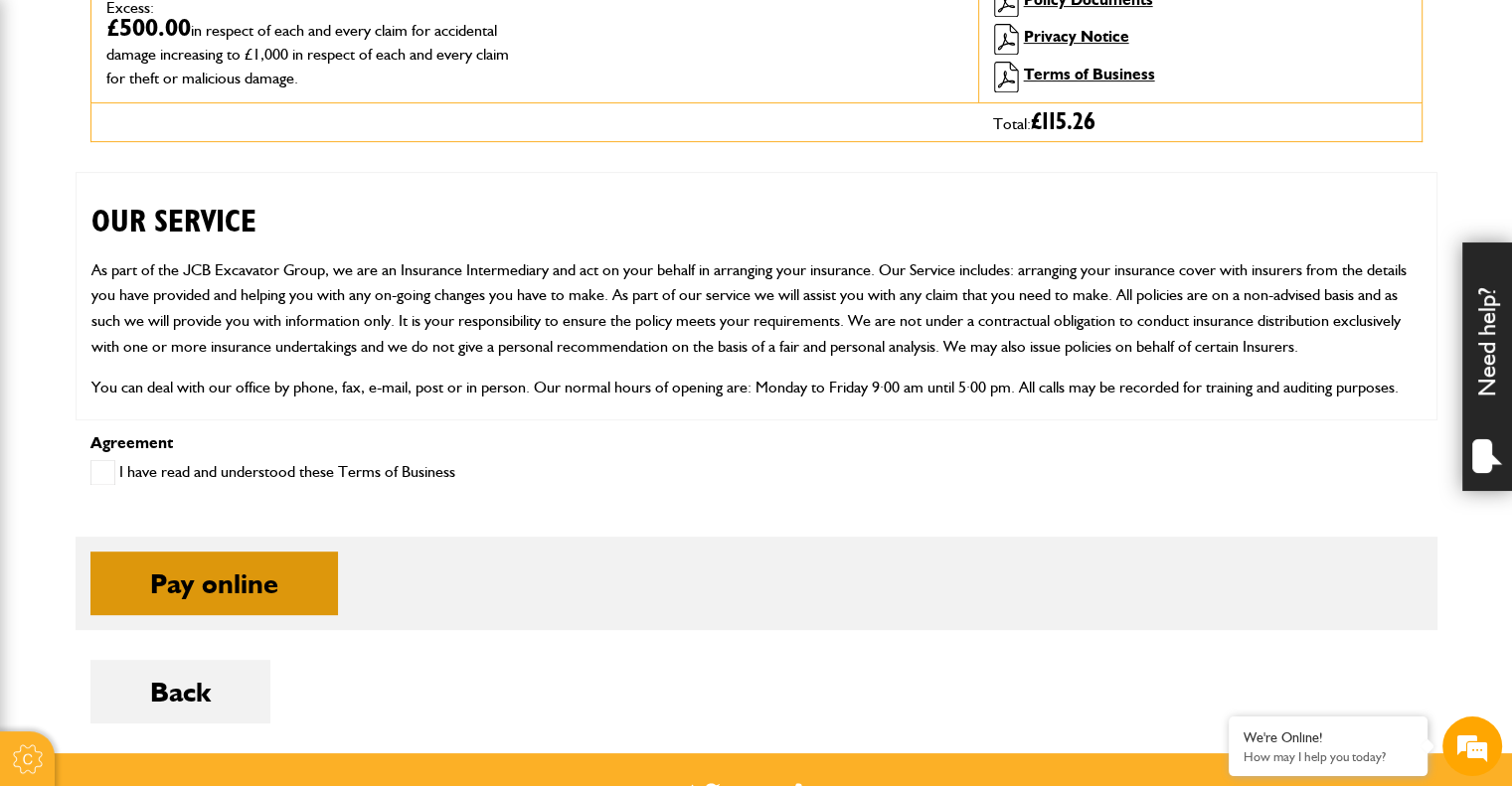 click on "Pay online" at bounding box center [214, 583] 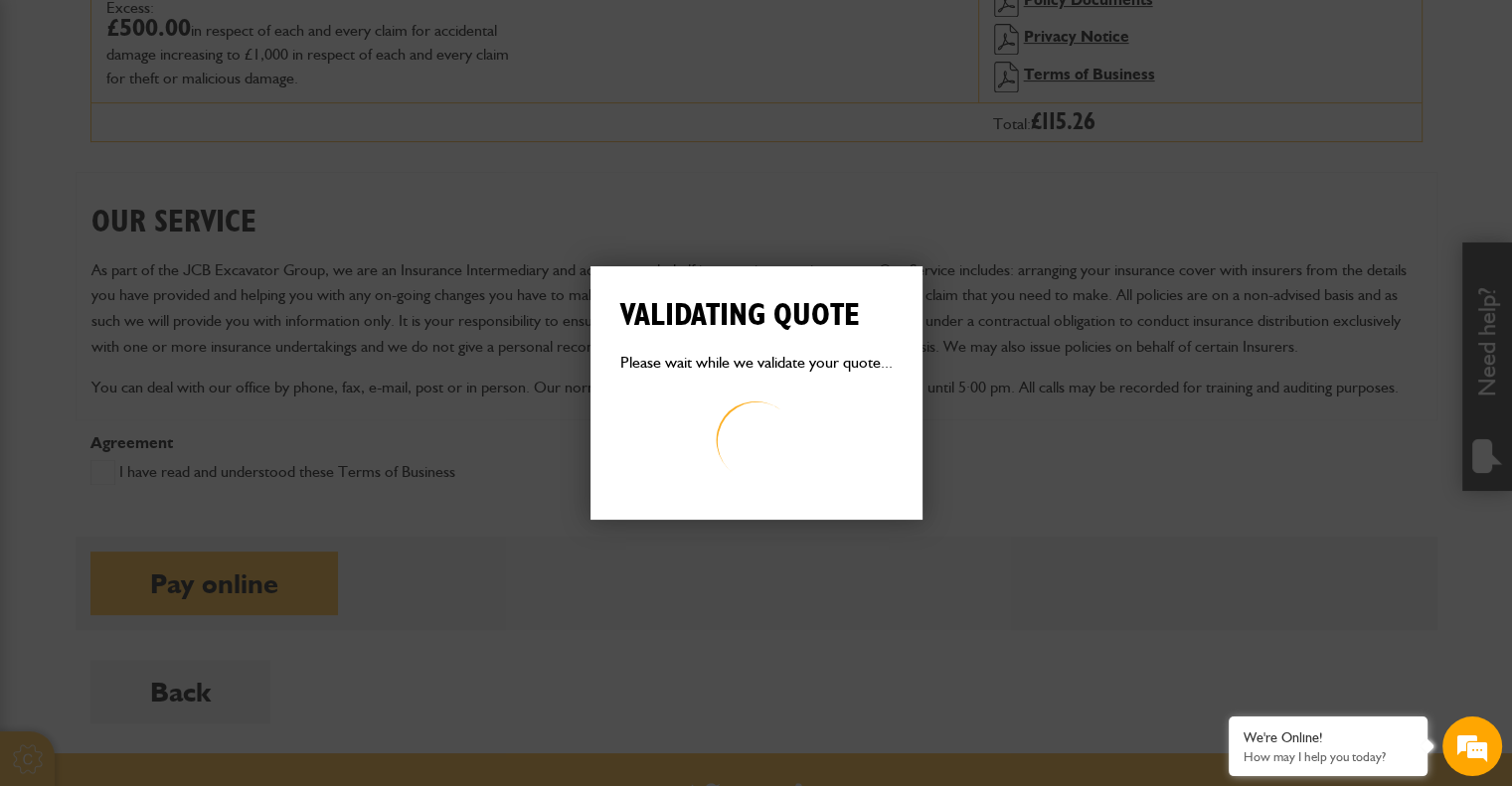 scroll, scrollTop: 0, scrollLeft: 0, axis: both 